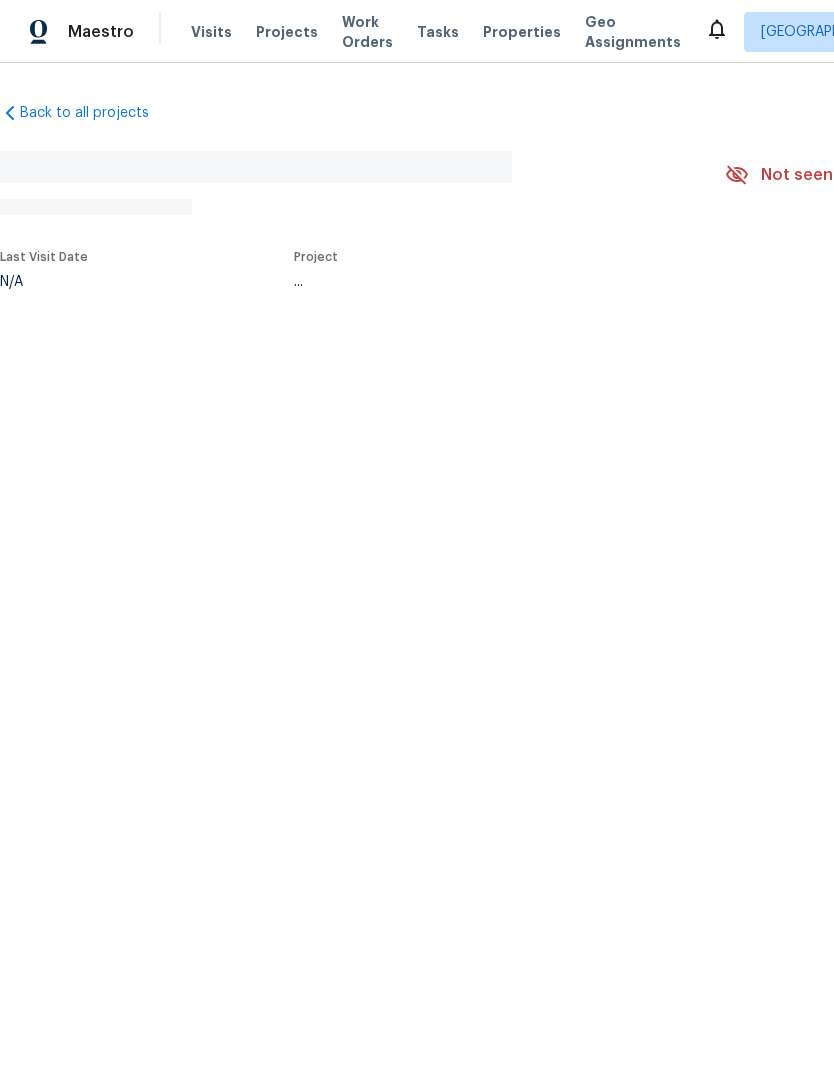 scroll, scrollTop: 0, scrollLeft: 0, axis: both 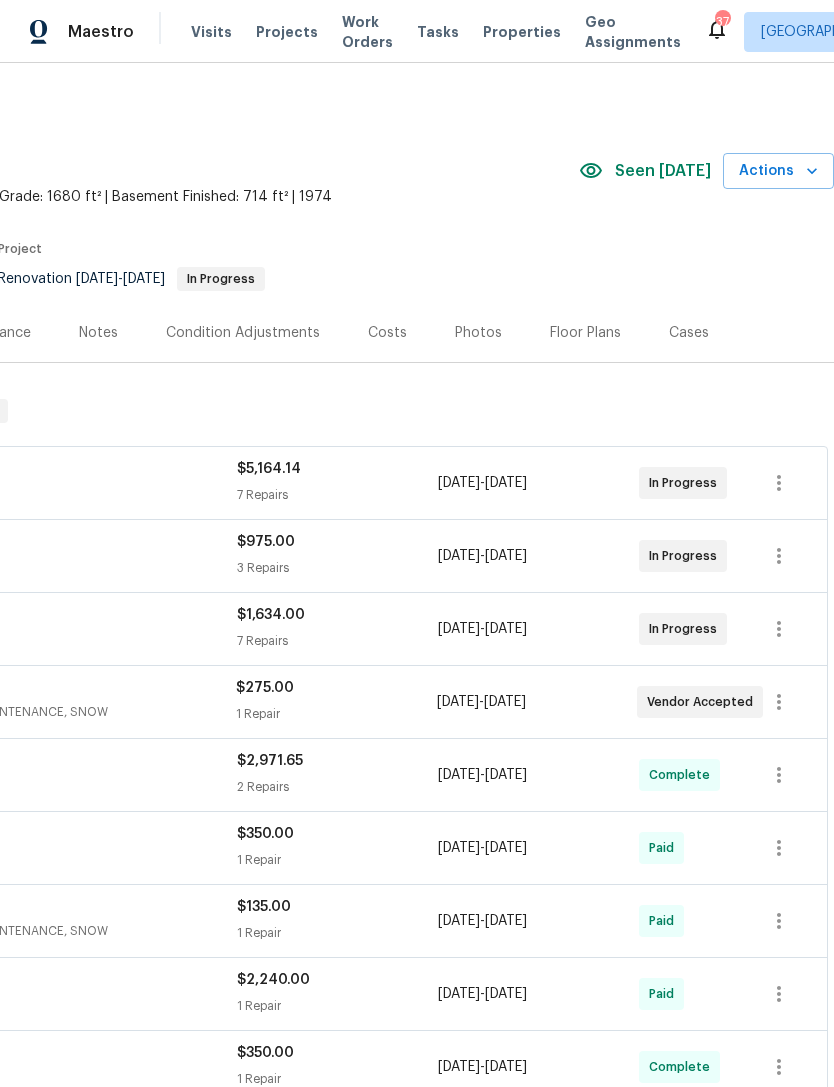 click on "Actions" at bounding box center (778, 171) 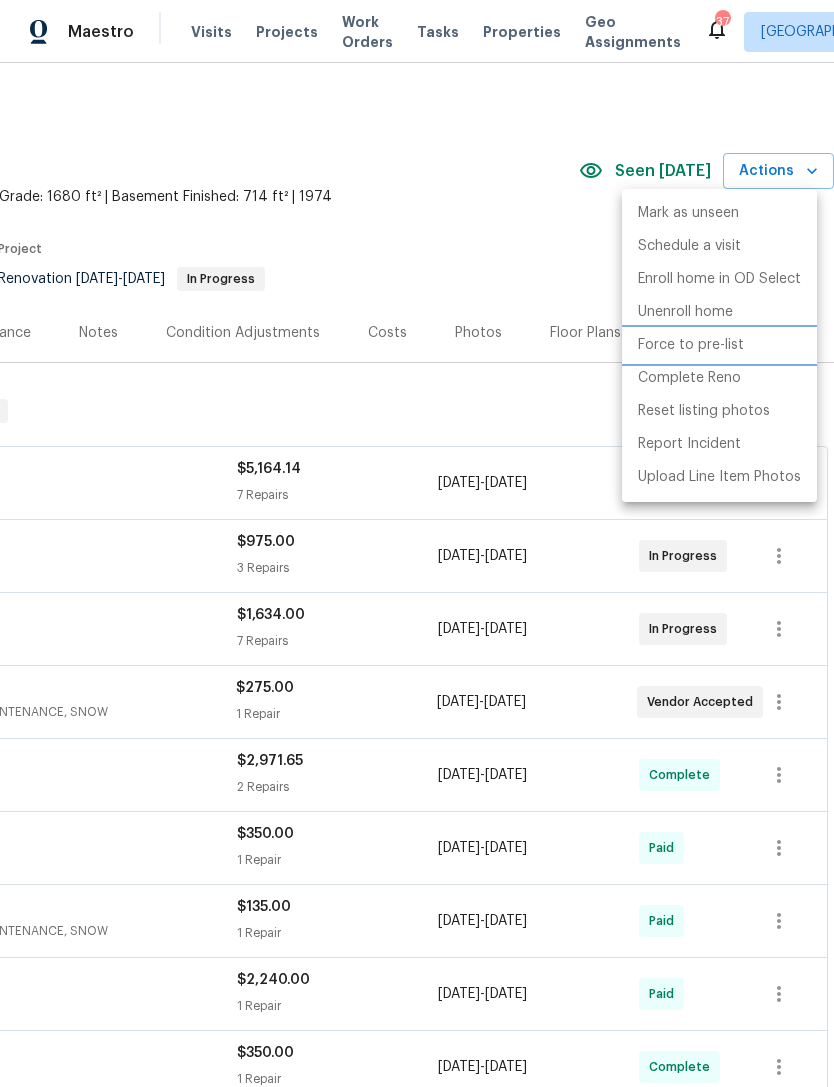 click on "Force to pre-list" at bounding box center [691, 345] 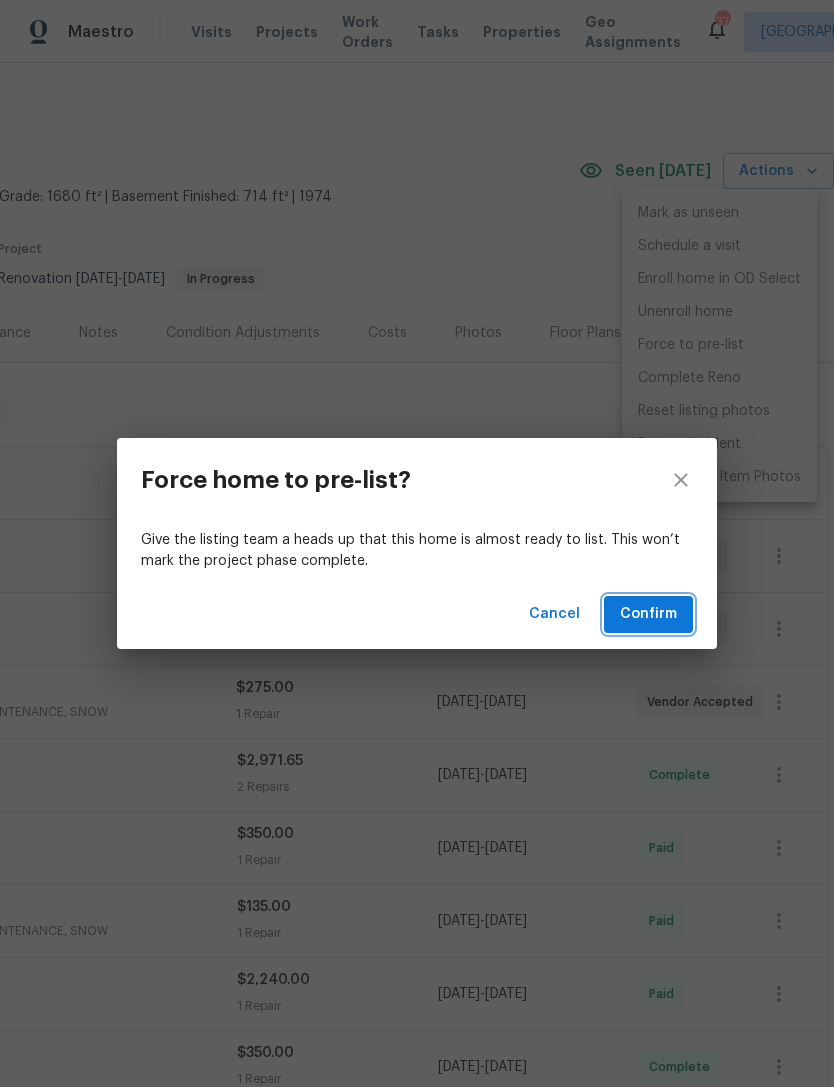 click on "Confirm" at bounding box center (648, 614) 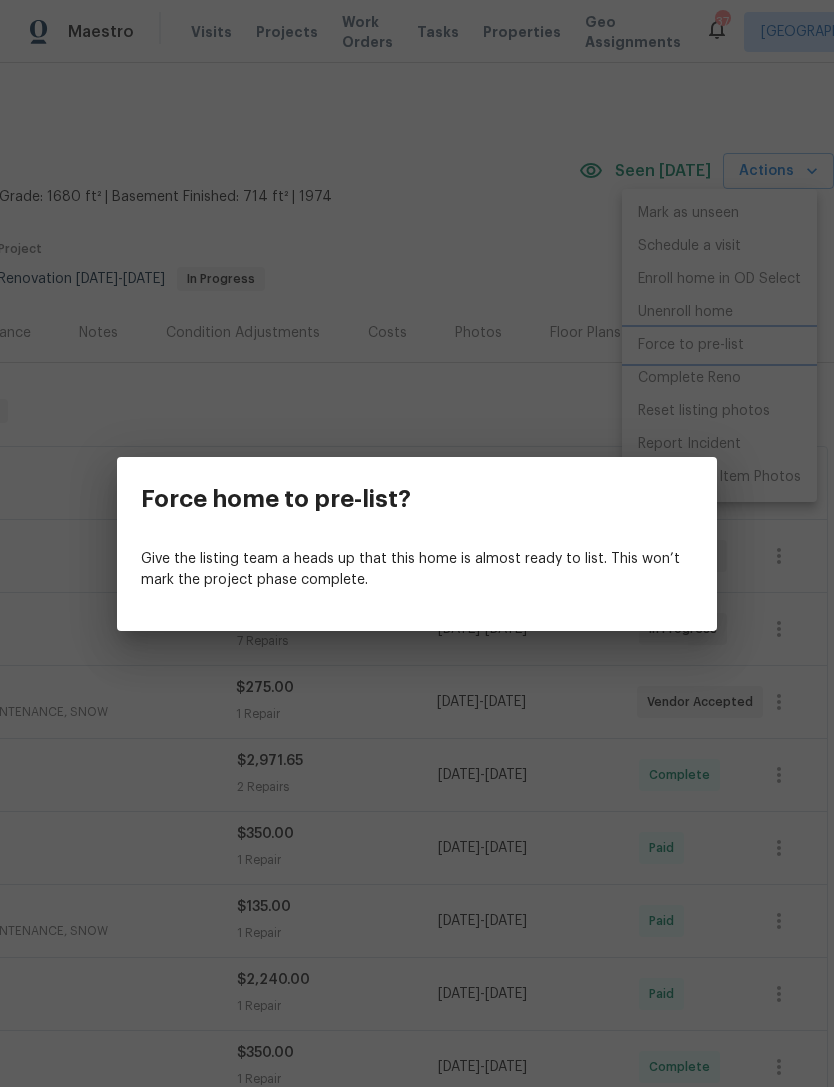click on "Force home to pre-list? Give the listing team a heads up that this home is almost ready to list. This won’t mark the project phase complete." at bounding box center (417, 543) 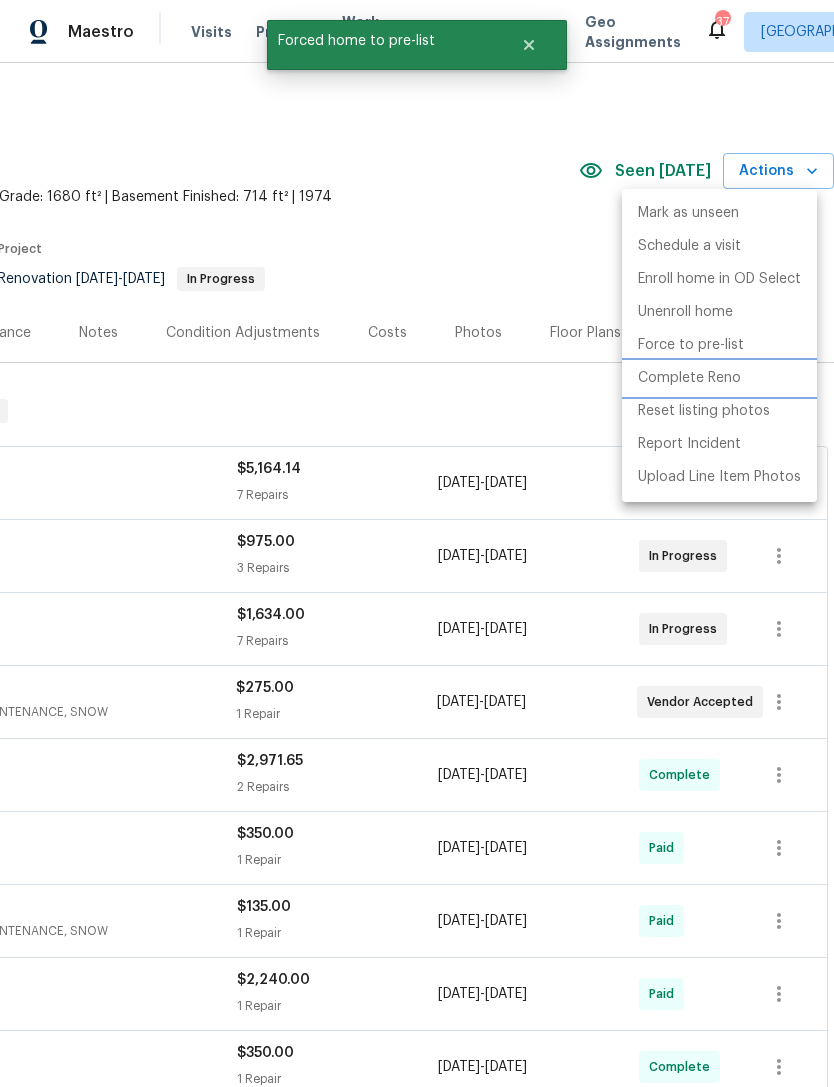 click on "Complete Reno" at bounding box center (689, 378) 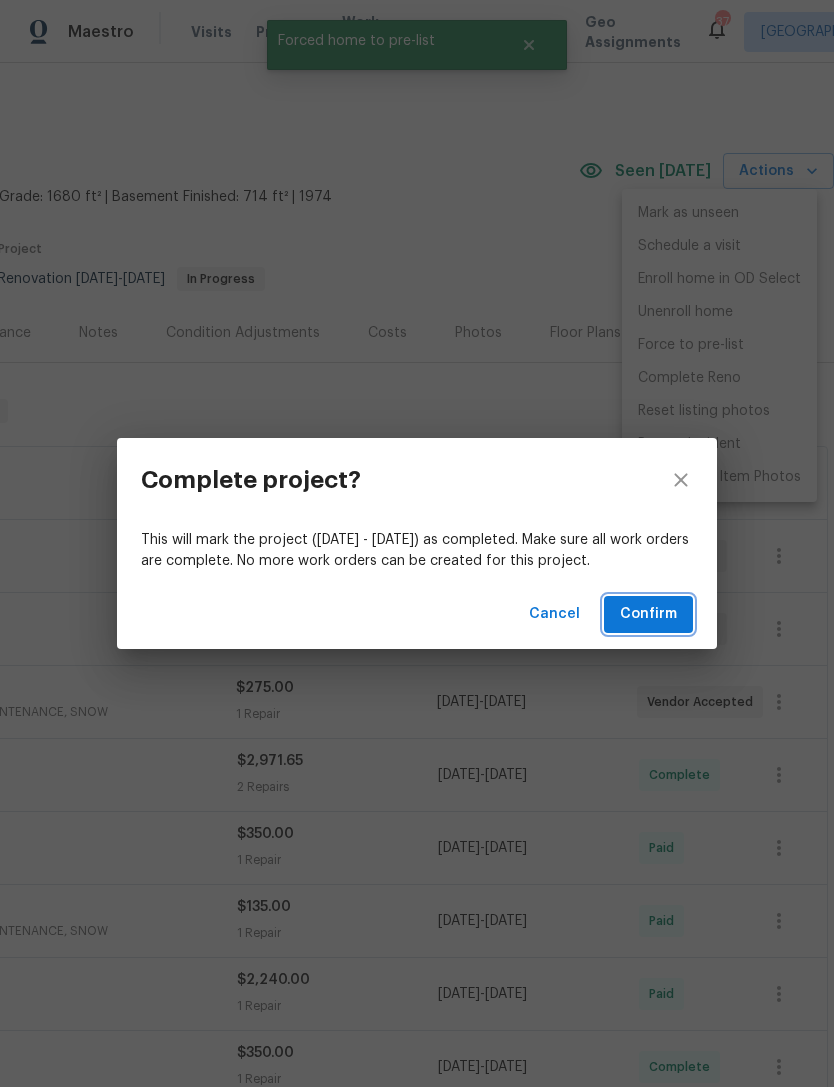 click on "Confirm" at bounding box center (648, 614) 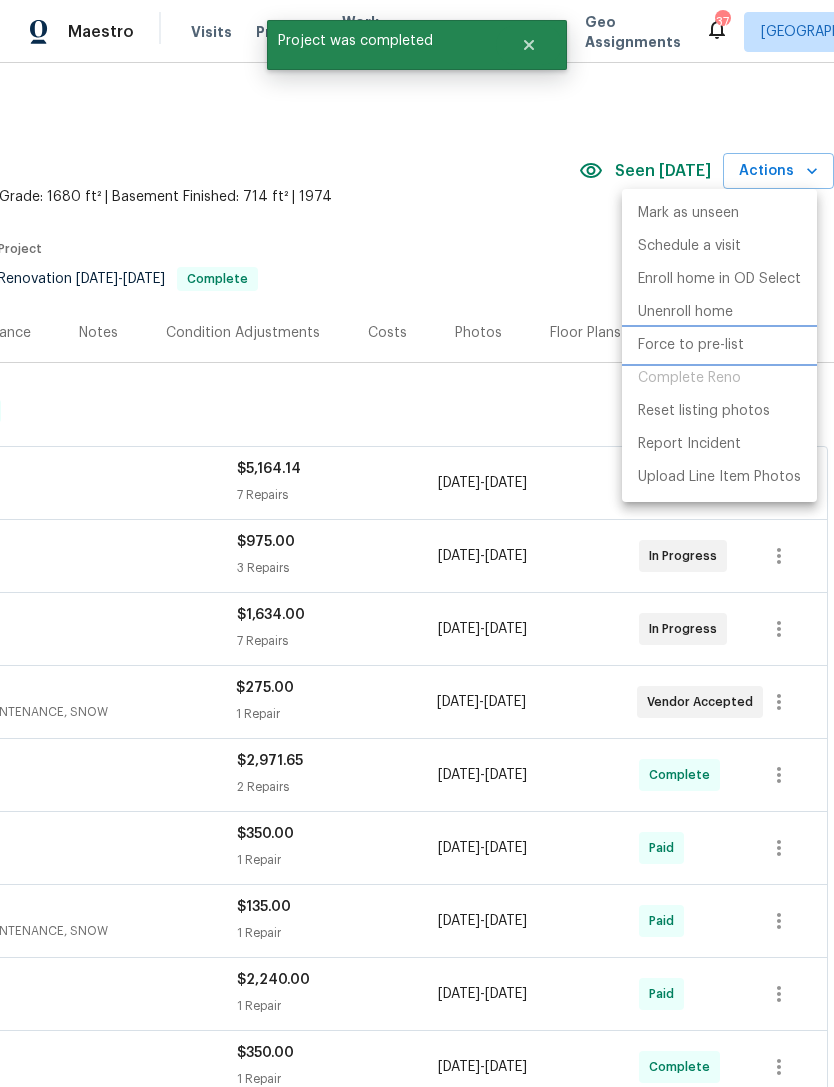 click on "Force to pre-list" at bounding box center (691, 345) 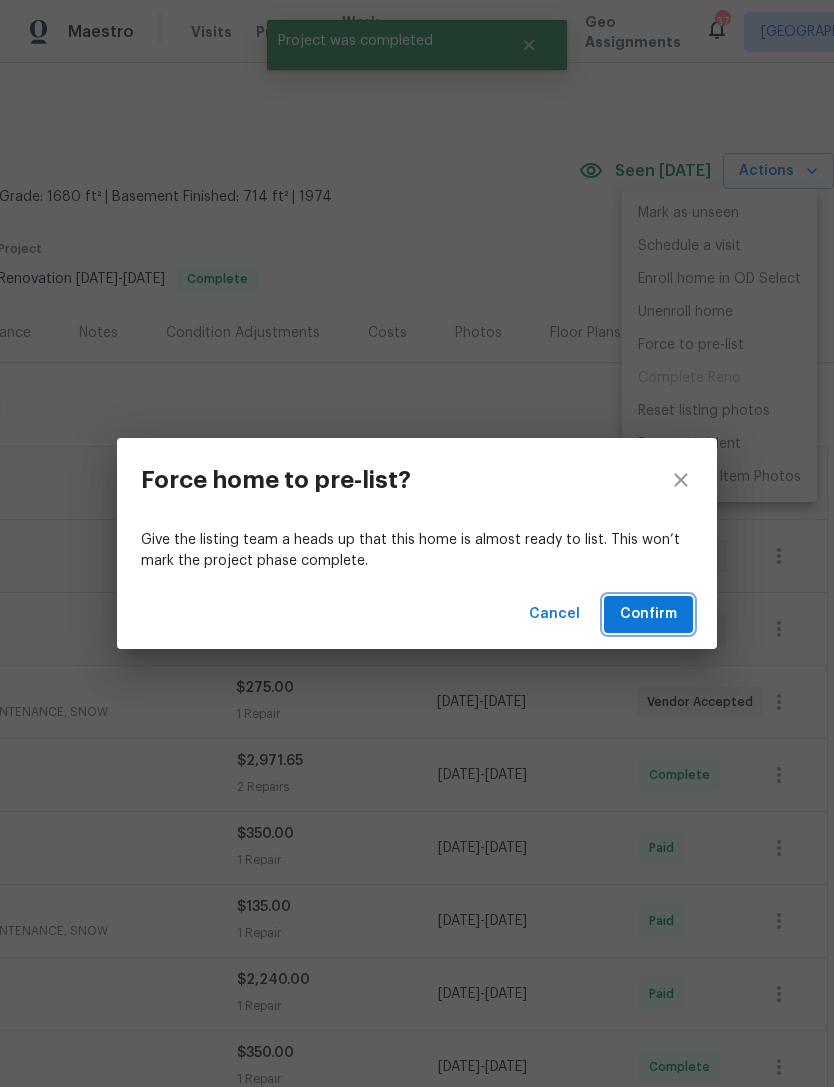 click on "Confirm" at bounding box center [648, 614] 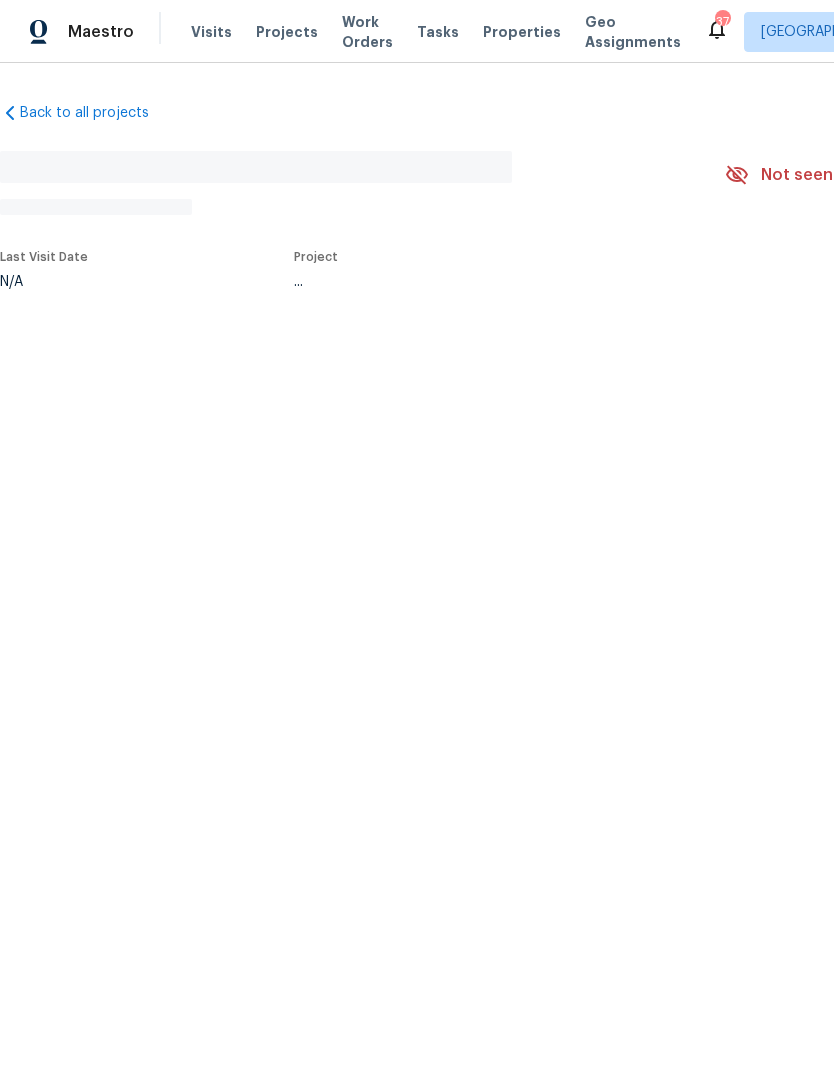 scroll, scrollTop: 0, scrollLeft: 0, axis: both 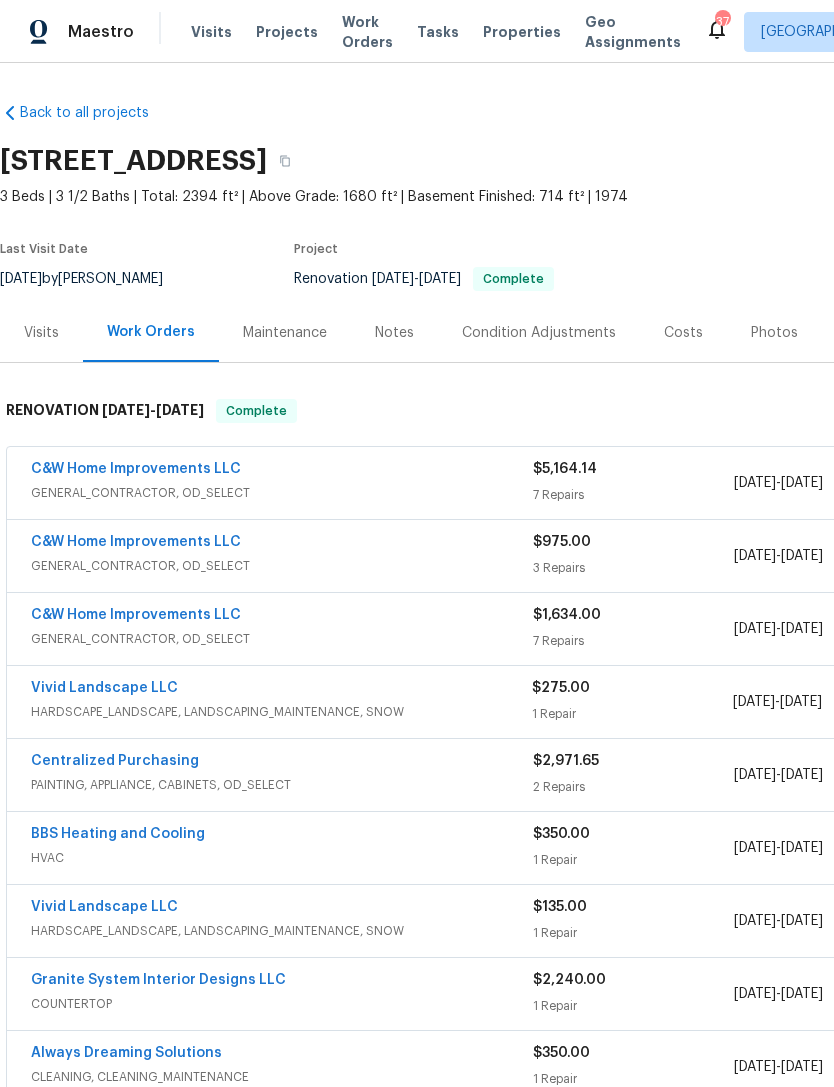 click on "Photos" at bounding box center [774, 333] 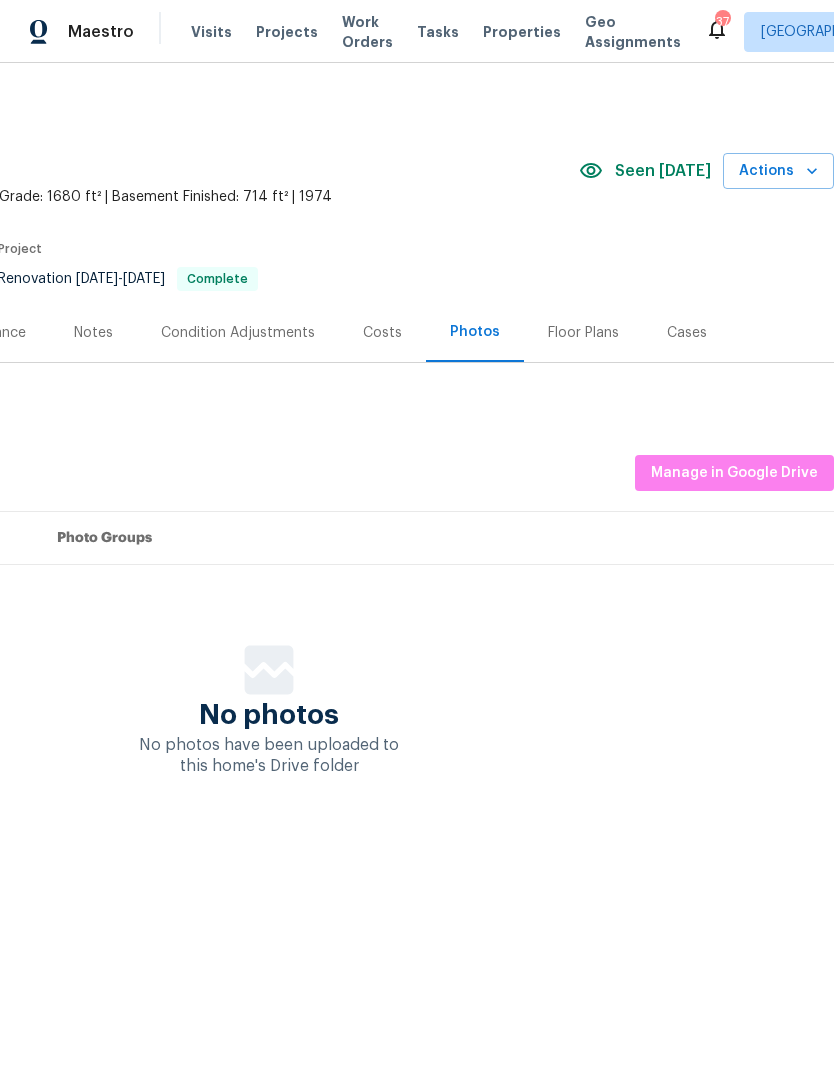 scroll, scrollTop: 0, scrollLeft: 296, axis: horizontal 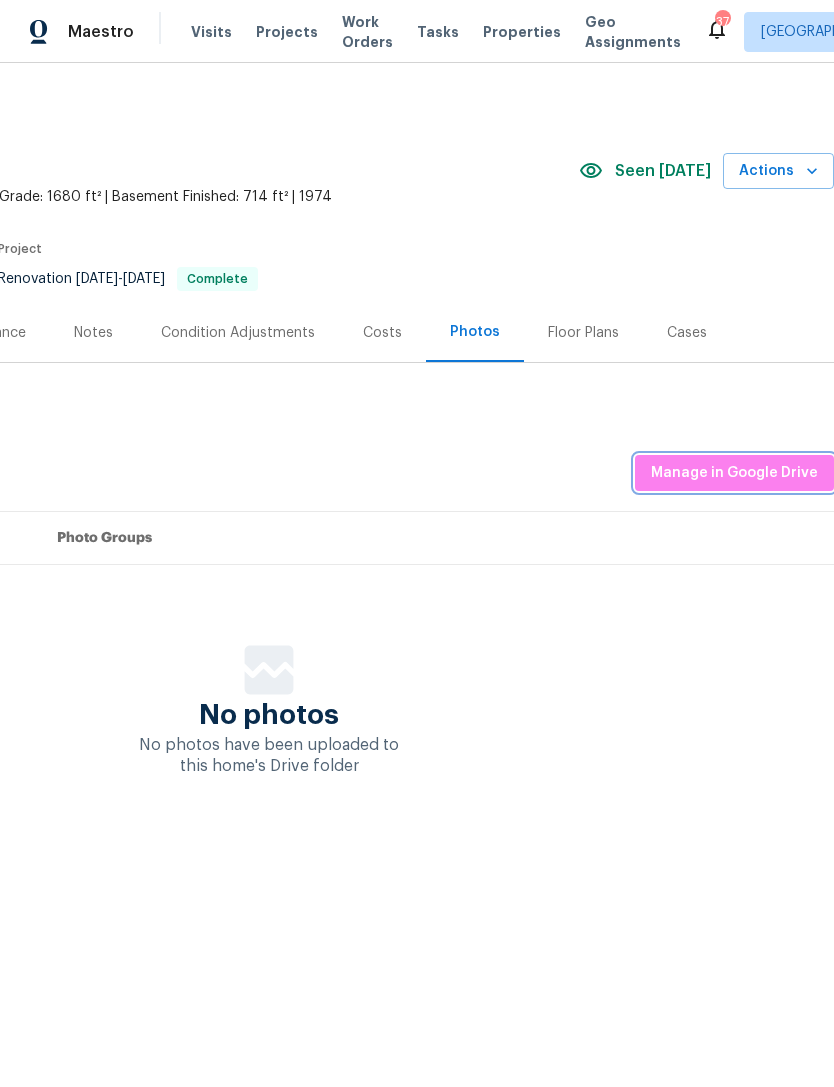 click on "Manage in Google Drive" at bounding box center [734, 473] 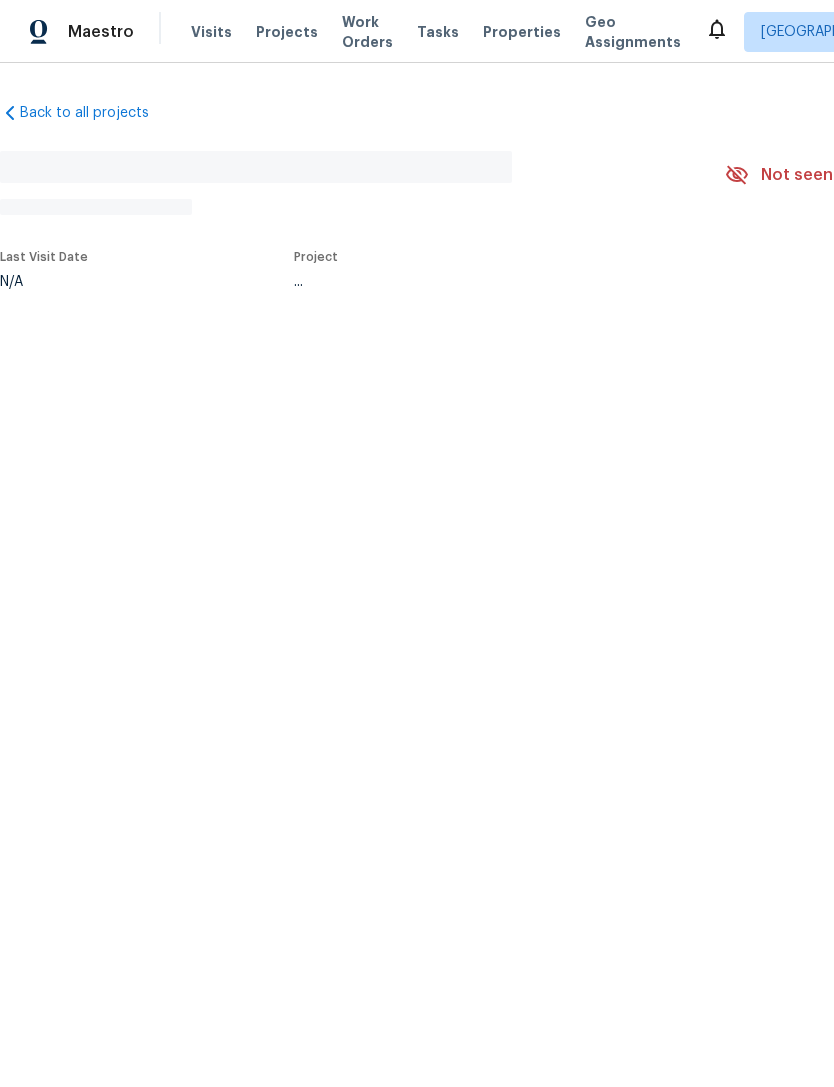 scroll, scrollTop: 0, scrollLeft: 0, axis: both 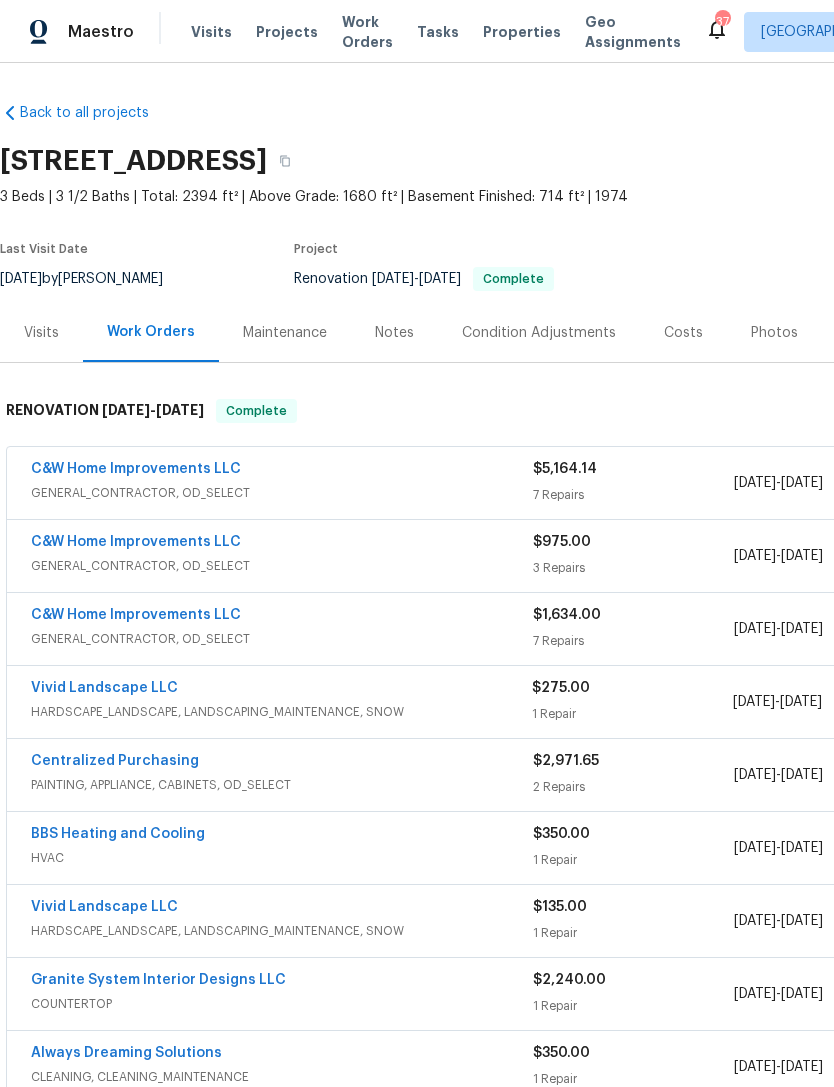 click on "C&W Home Improvements LLC" at bounding box center [282, 471] 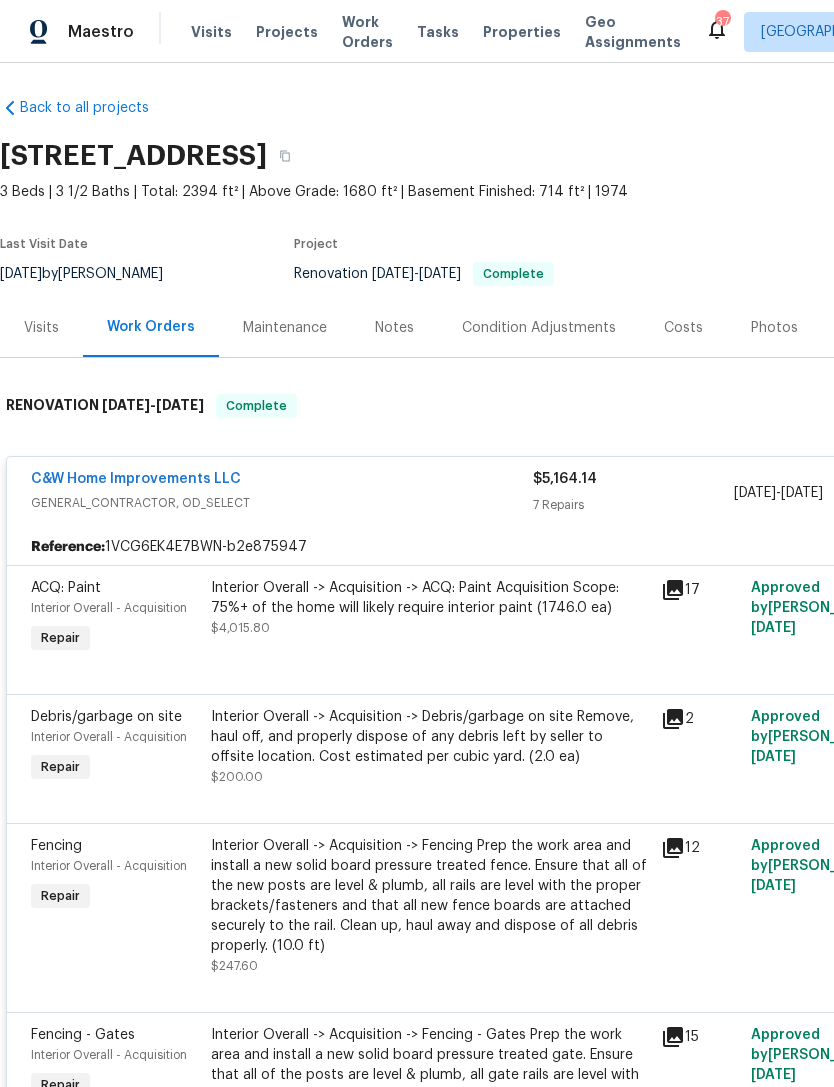 scroll, scrollTop: 5, scrollLeft: 0, axis: vertical 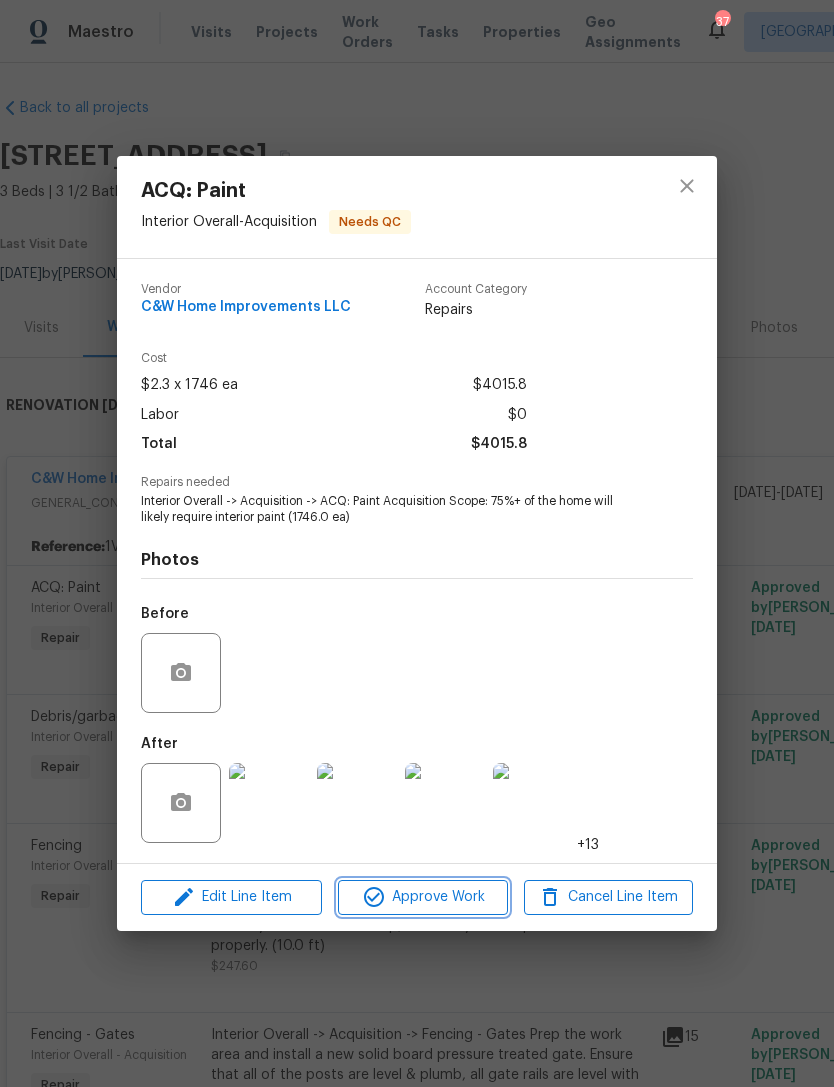 click on "Approve Work" at bounding box center [422, 897] 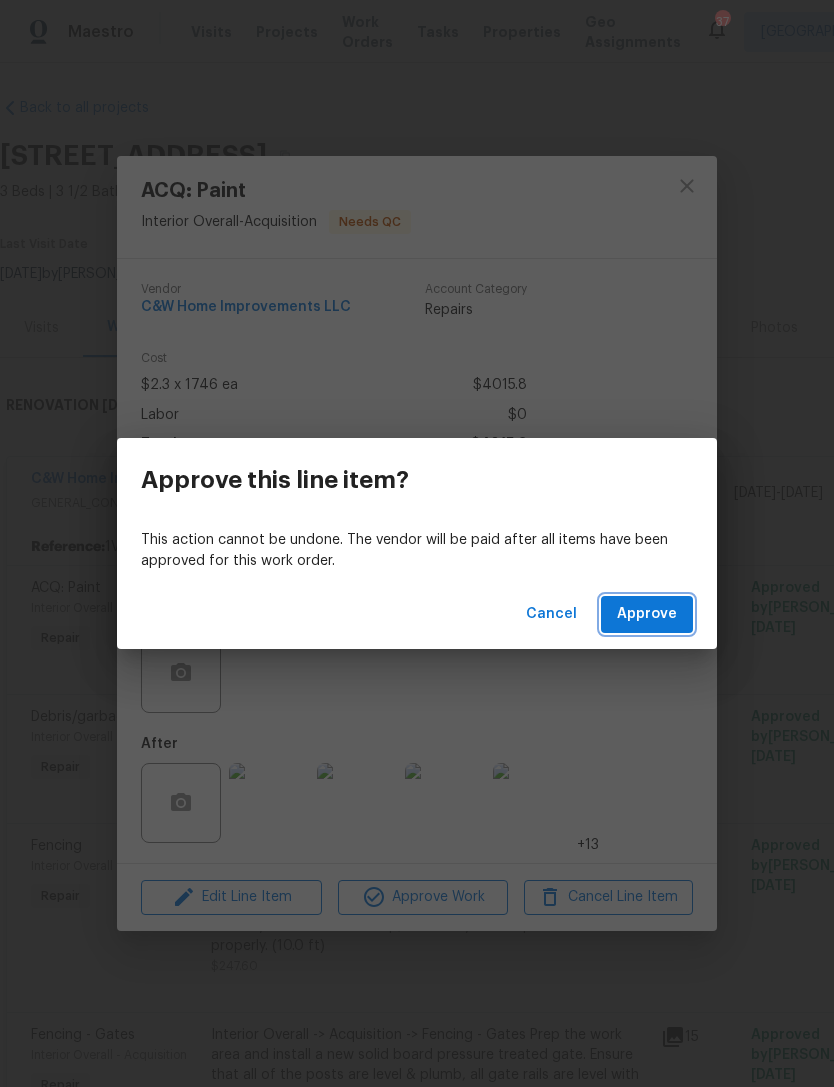 click on "Approve" at bounding box center (647, 614) 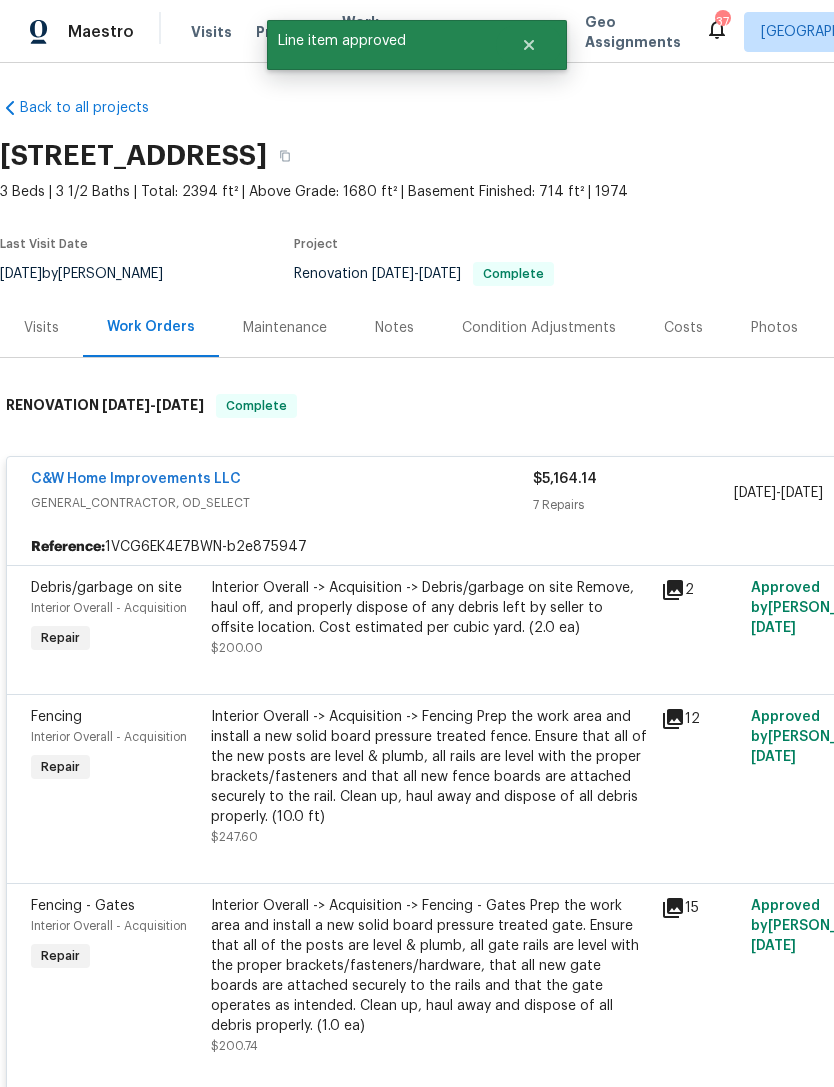 click on "Interior Overall -> Acquisition -> Fencing
Prep the work area and install a new solid board pressure treated fence. Ensure that all of the new posts are level & plumb, all rails are level with the proper brackets/fasteners and that all new fence boards are attached securely to the rail. Clean up, haul away and dispose of all debris properly.
(10.0 ft)" at bounding box center (430, 767) 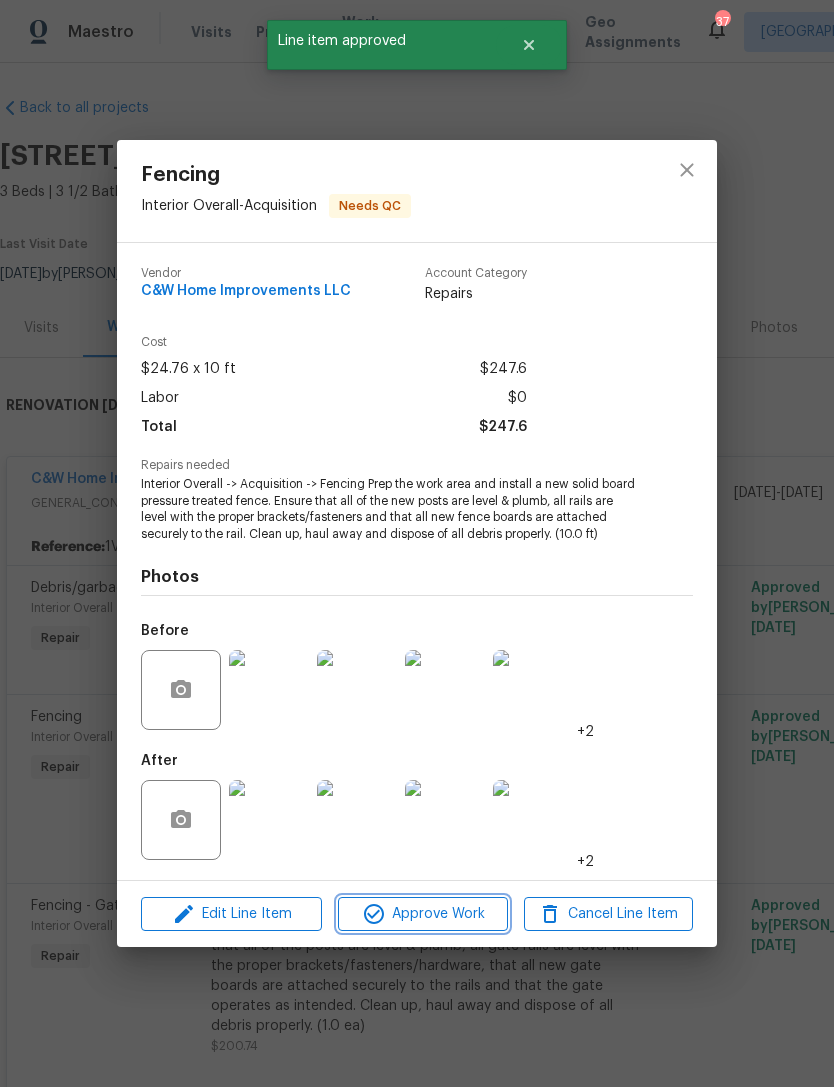 click on "Approve Work" at bounding box center (422, 914) 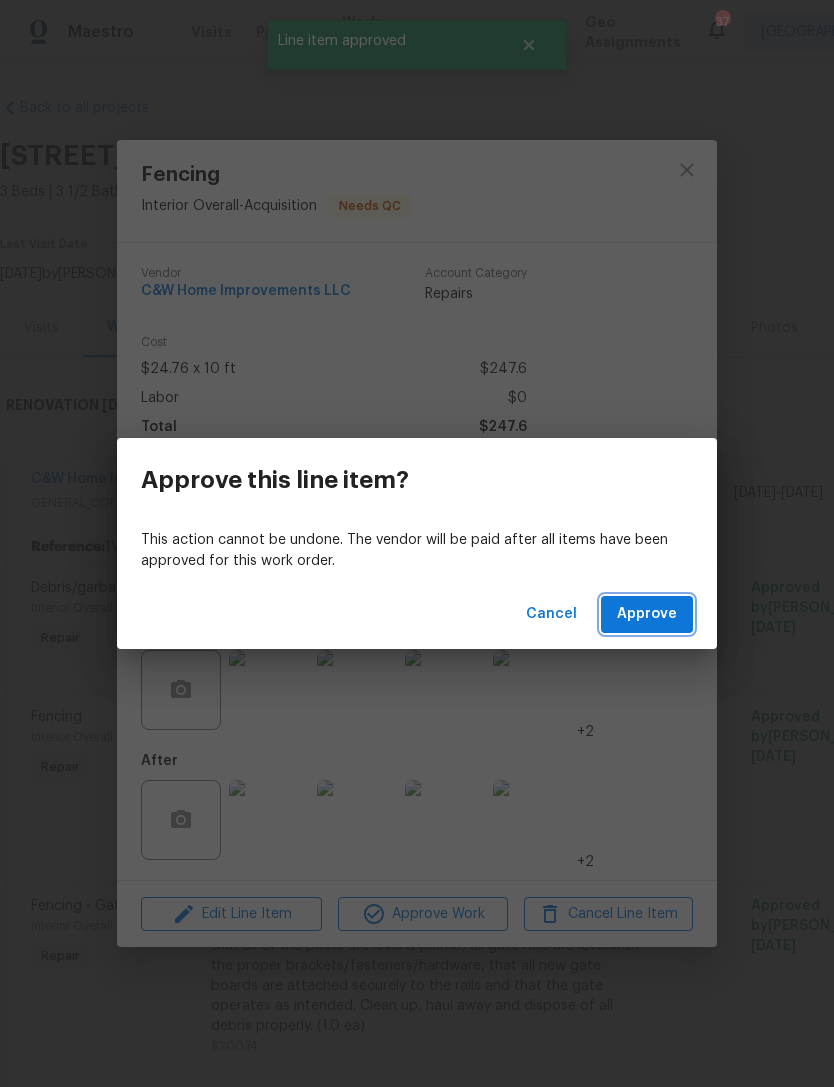 click on "Approve" at bounding box center (647, 614) 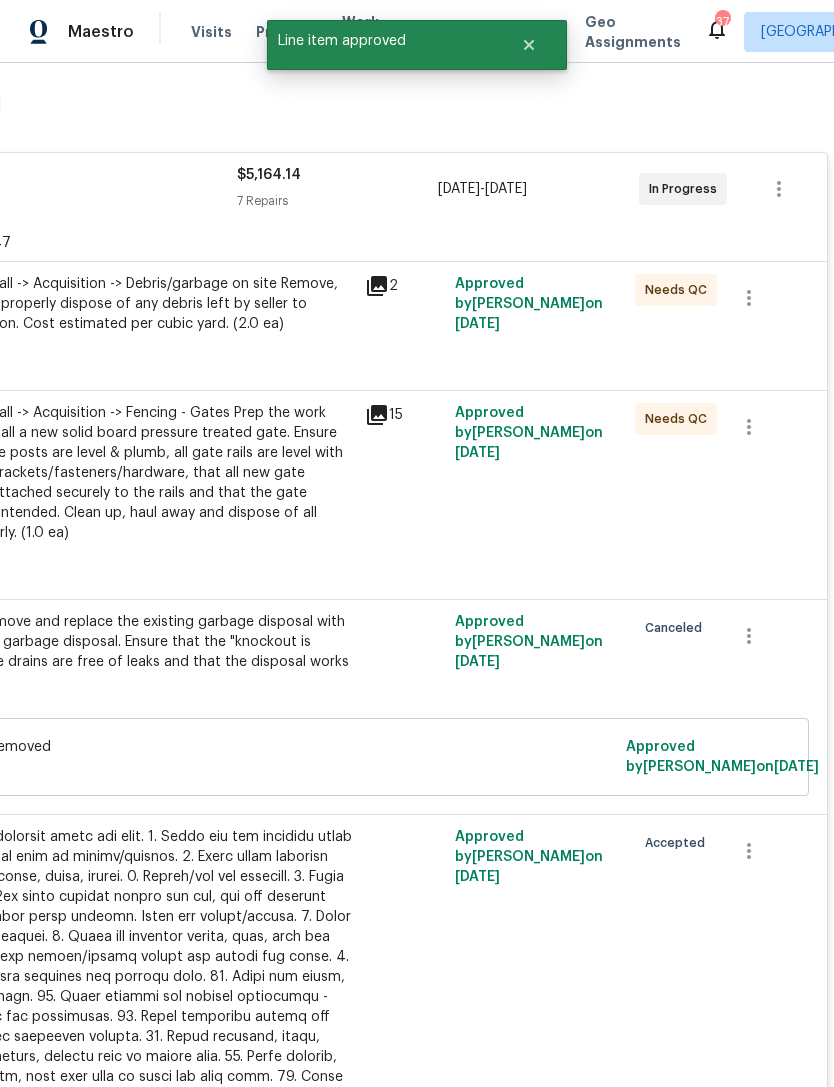 scroll, scrollTop: 304, scrollLeft: 296, axis: both 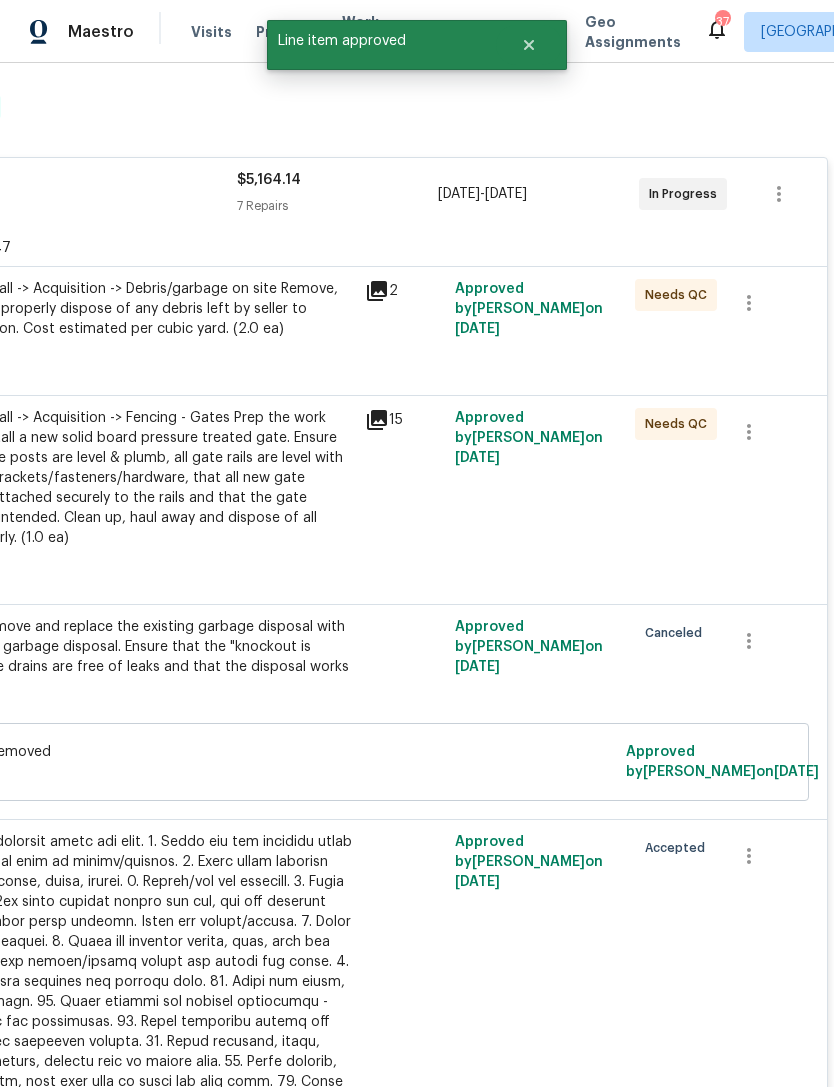 click on "Interior Overall -> Acquisition -> Fencing - Gates
Prep the work area and install a new solid board pressure treated gate. Ensure that all of the posts are level & plumb, all gate rails are level with the proper brackets/fasteners/hardware, that all new gate boards are attached securely to the rails and that the gate operates as intended. Clean up, haul away and dispose of all debris properly.
(1.0 ea)" at bounding box center (134, 478) 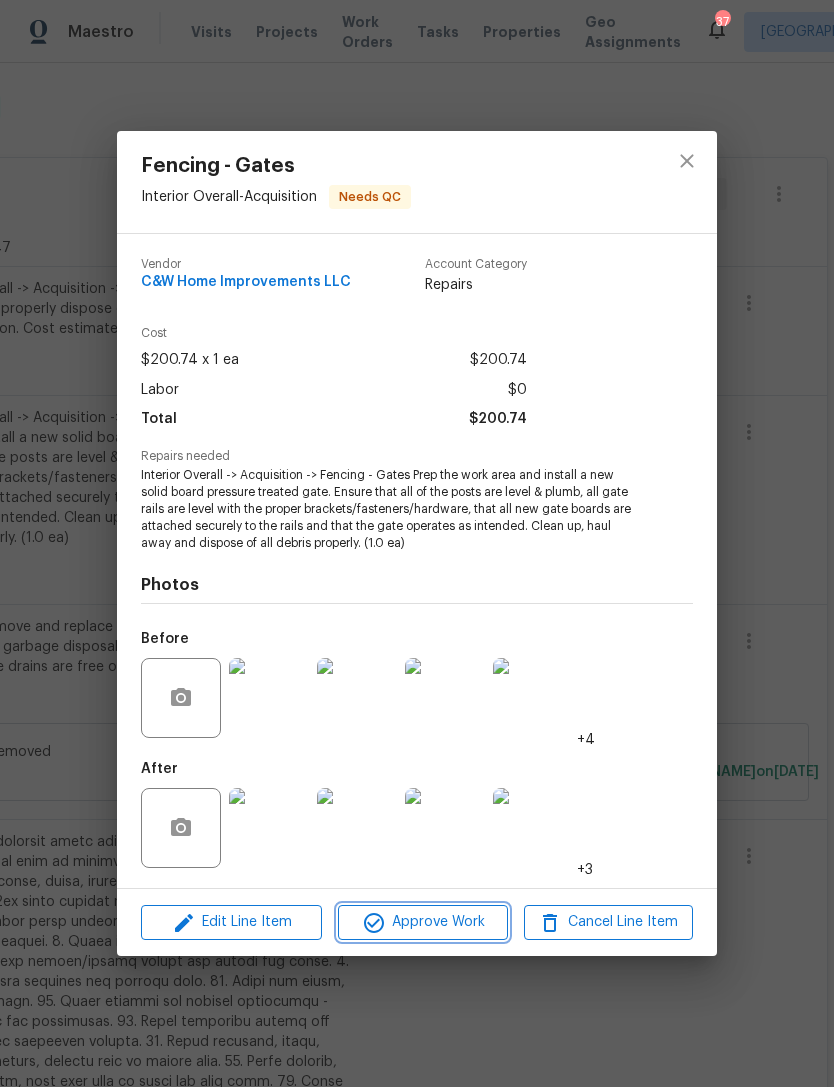 click on "Approve Work" at bounding box center [422, 922] 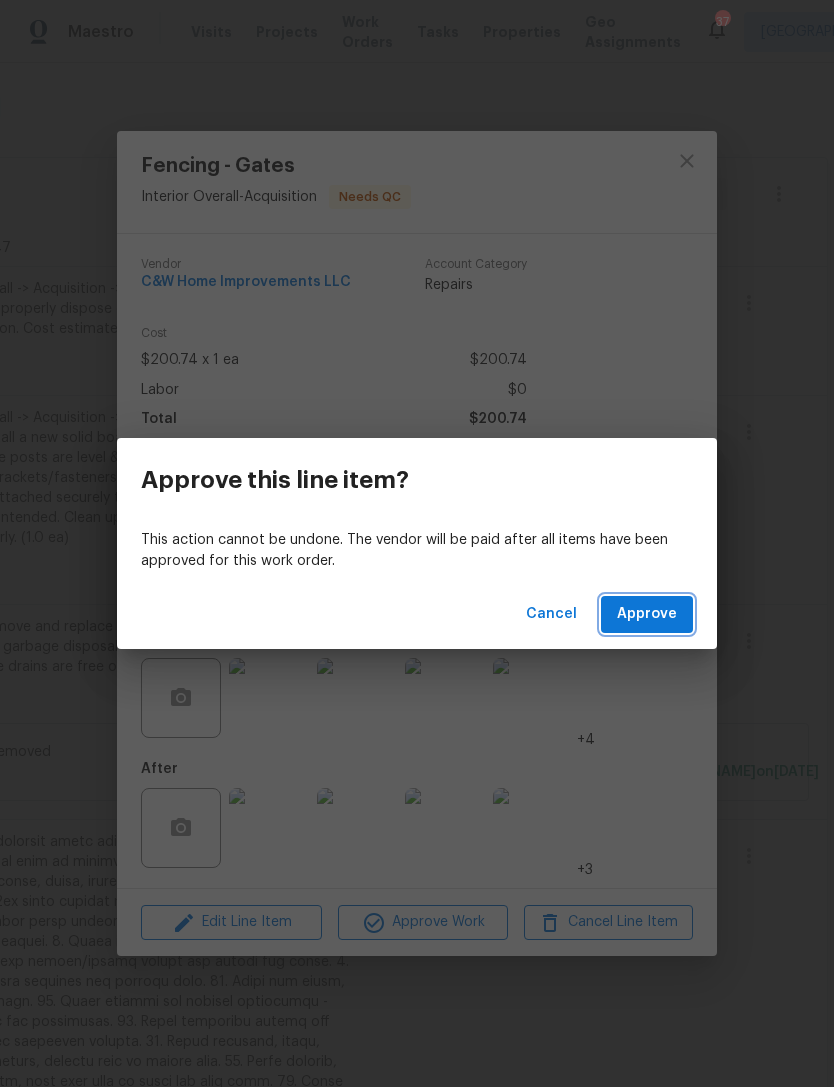 click on "Approve" at bounding box center (647, 614) 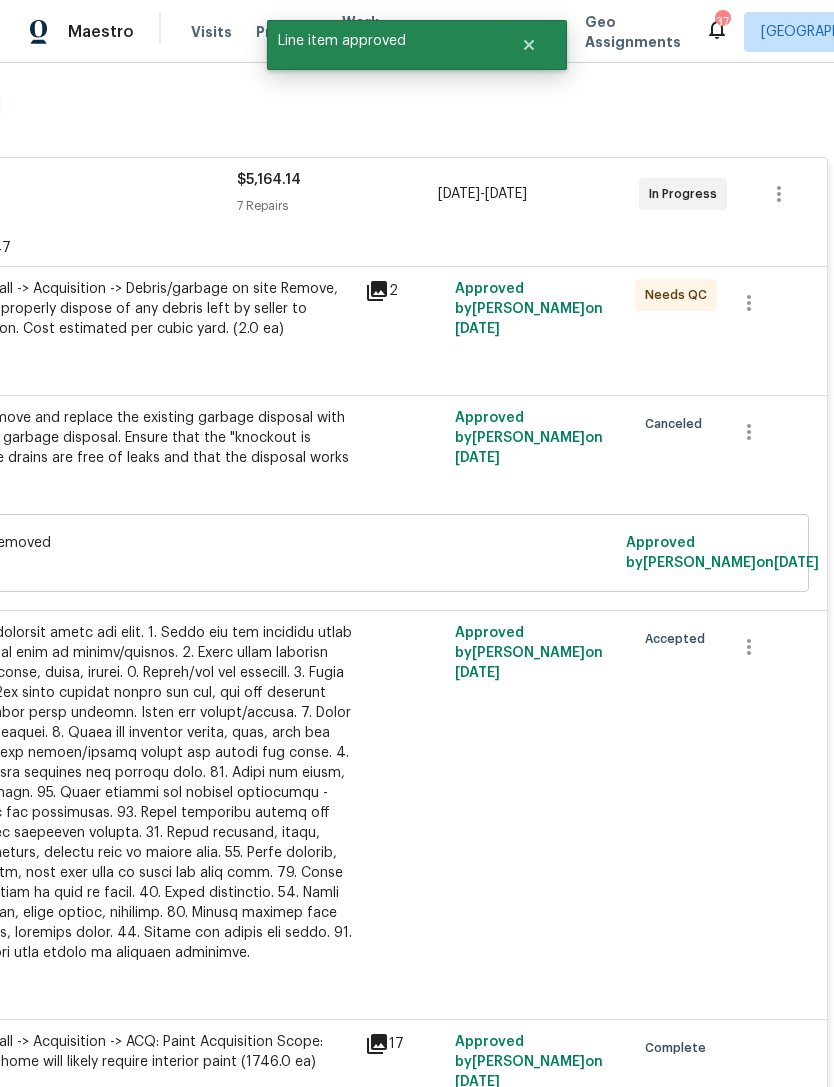 click on "Interior Overall -> Acquisition -> Debris/garbage on site
Remove, haul off, and properly dispose of any debris left by seller to offsite location. Cost estimated per cubic yard.
(2.0 ea)" at bounding box center (134, 309) 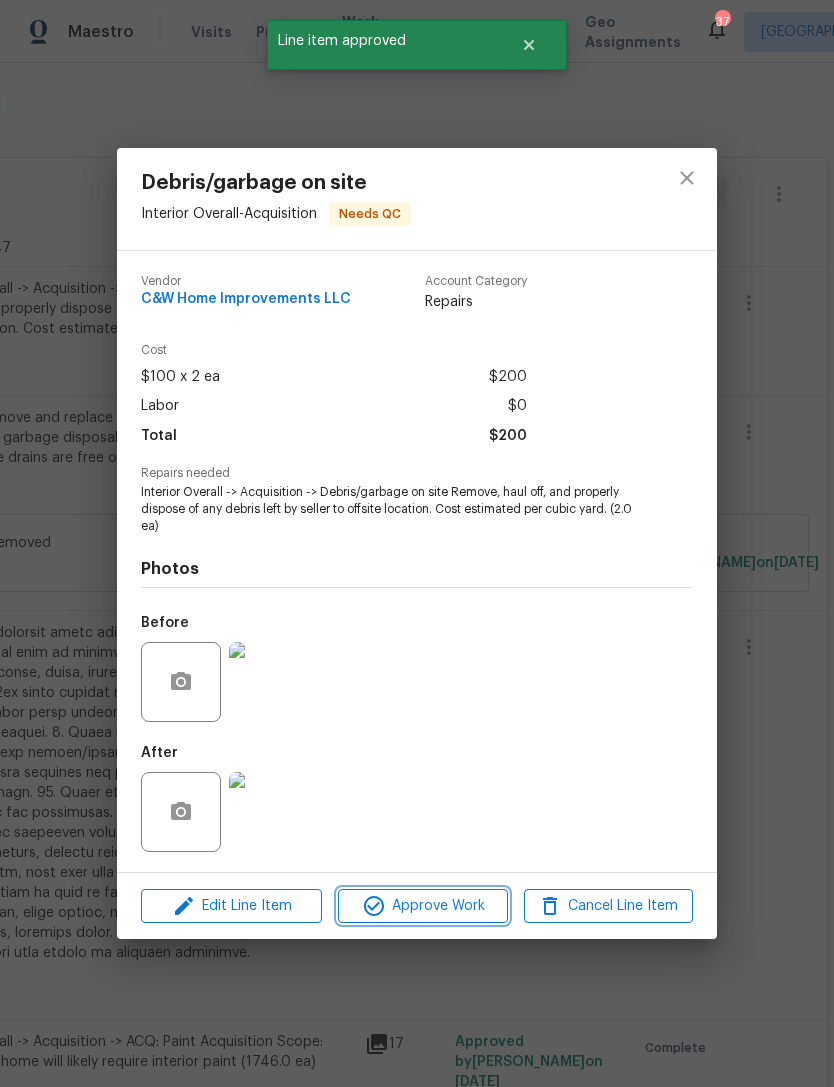click on "Approve Work" at bounding box center [422, 906] 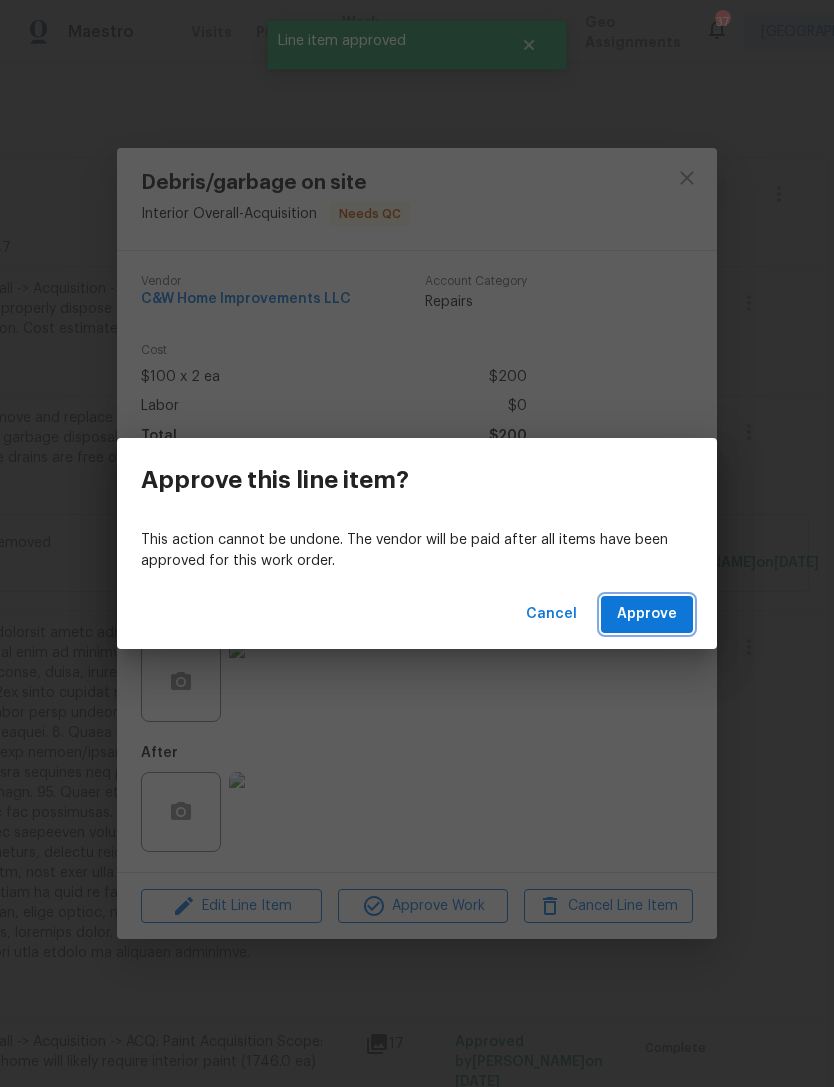 click on "Approve" at bounding box center (647, 614) 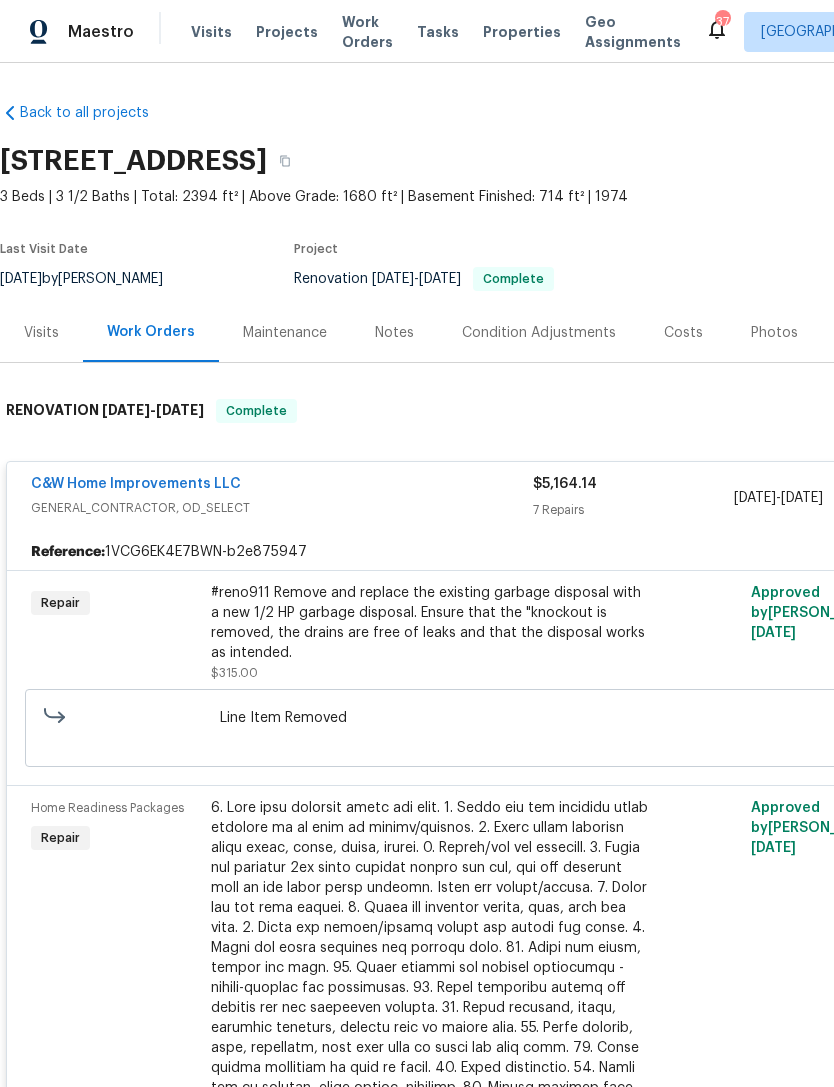 scroll, scrollTop: 0, scrollLeft: 0, axis: both 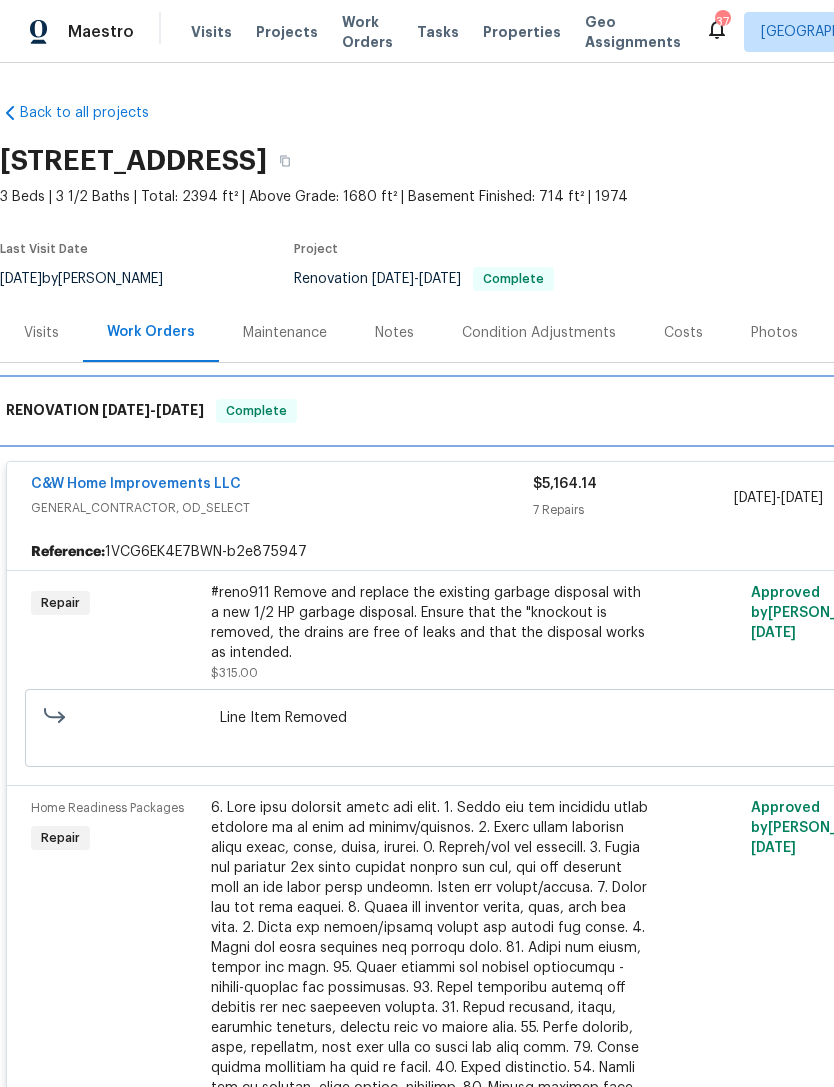 click on "[DATE]" at bounding box center [126, 410] 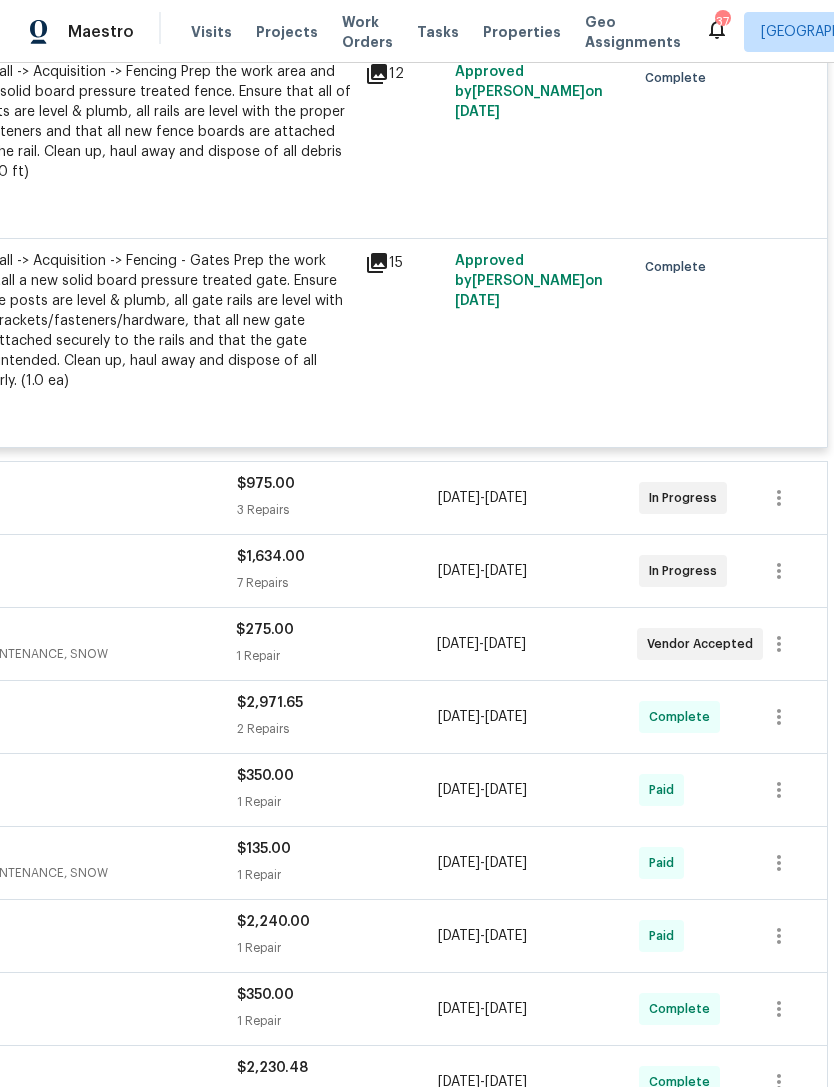 scroll, scrollTop: 1553, scrollLeft: 296, axis: both 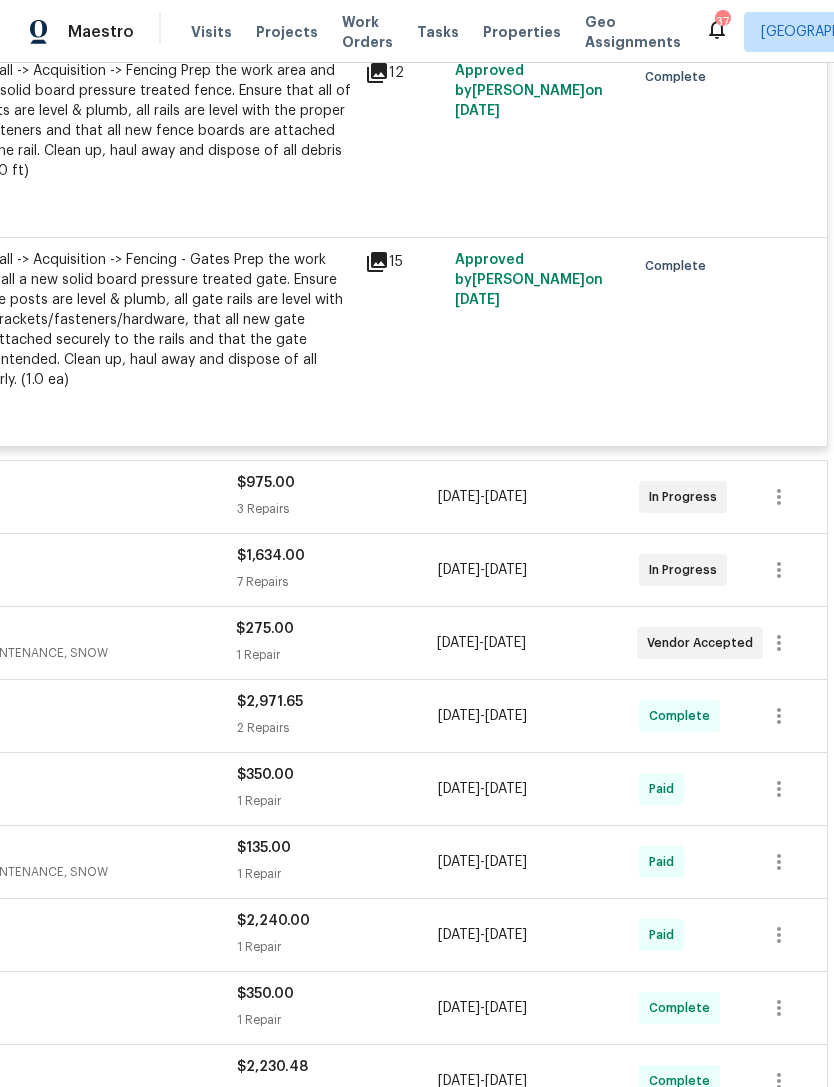 click on "C&W Home Improvements LLC" at bounding box center (-14, 485) 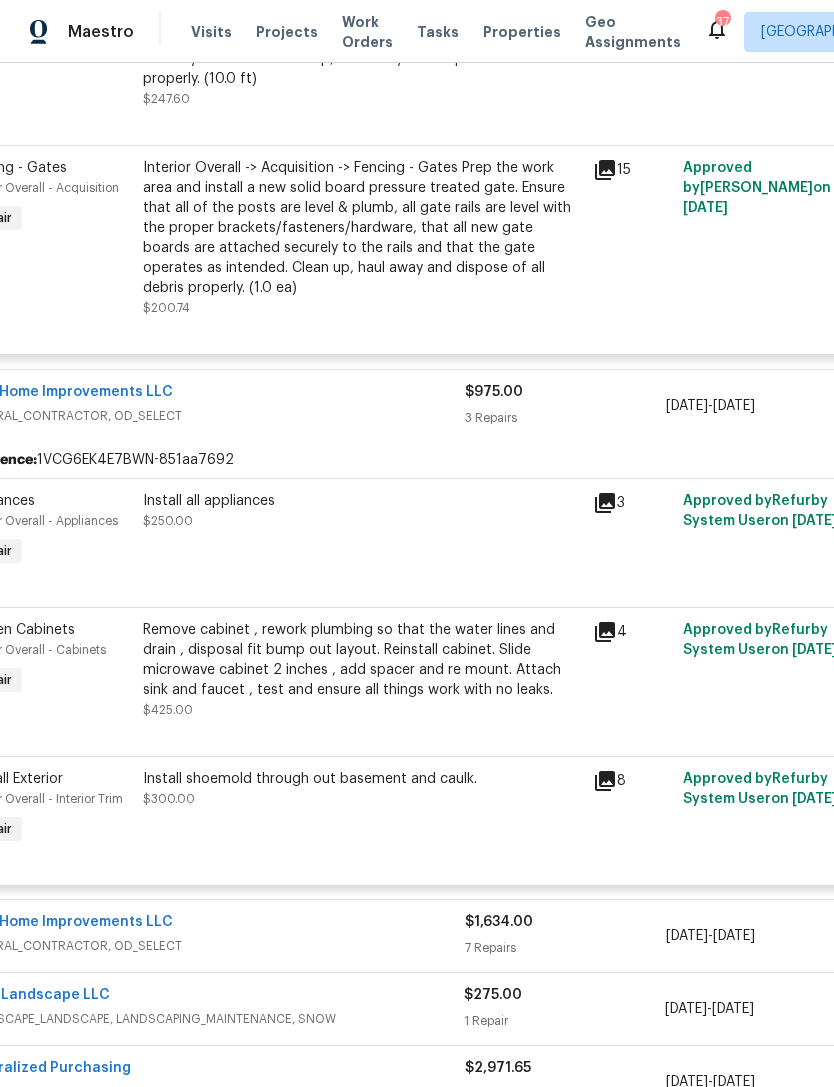 scroll, scrollTop: 1645, scrollLeft: 70, axis: both 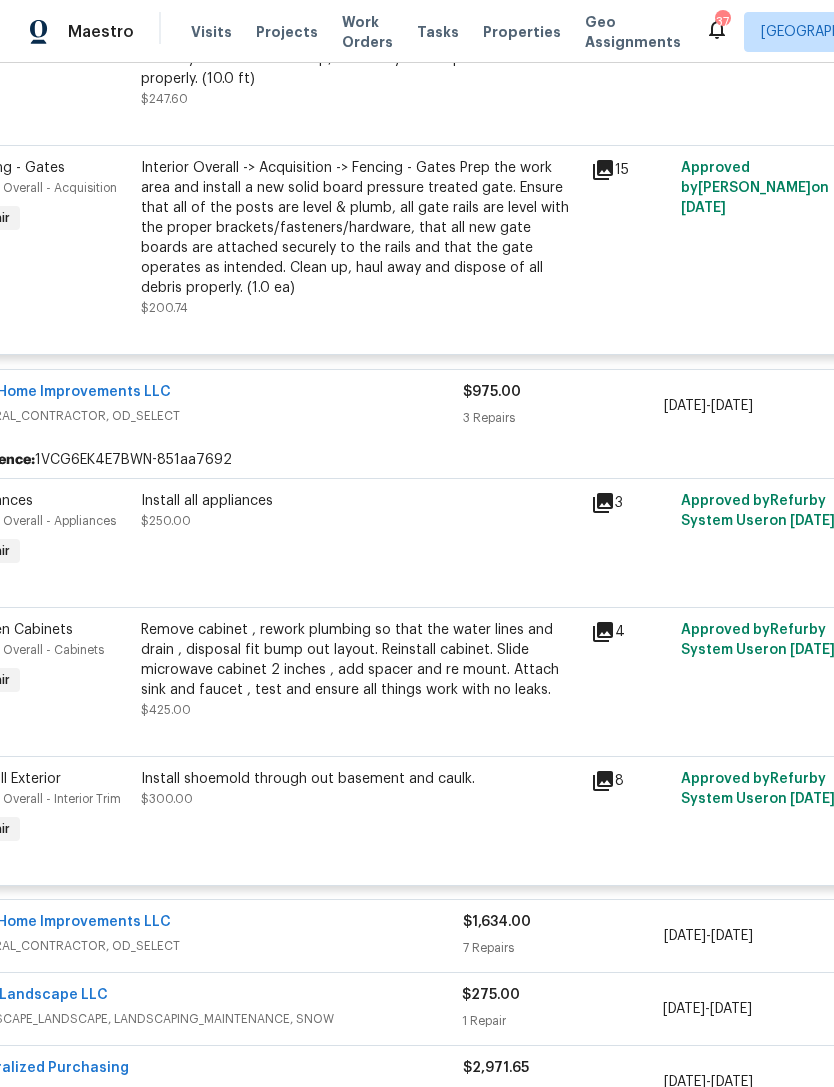 click on "Remove cabinet , rework plumbing so that the water lines and drain , disposal fit bump out layout.
Reinstall cabinet.
Slide microwave cabinet 2 inches , add spacer and re mount.
Attach sink and faucet , test and ensure all things work with no leaks." at bounding box center [360, 660] 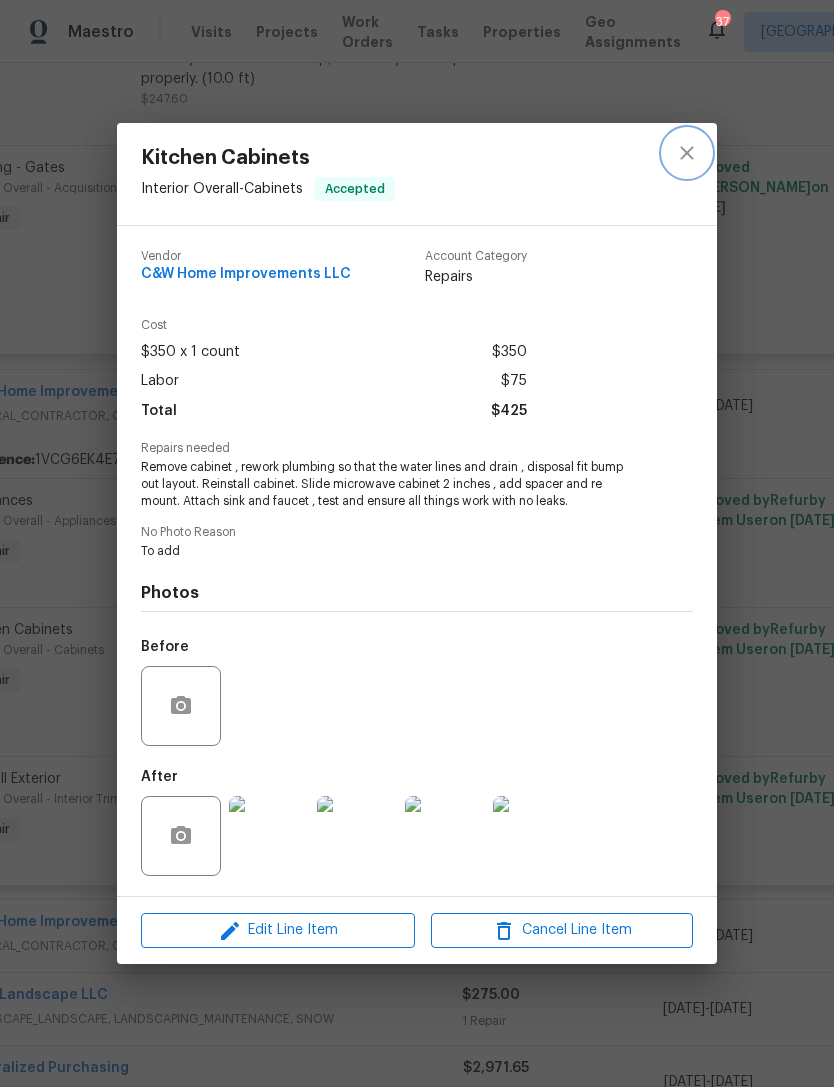 click 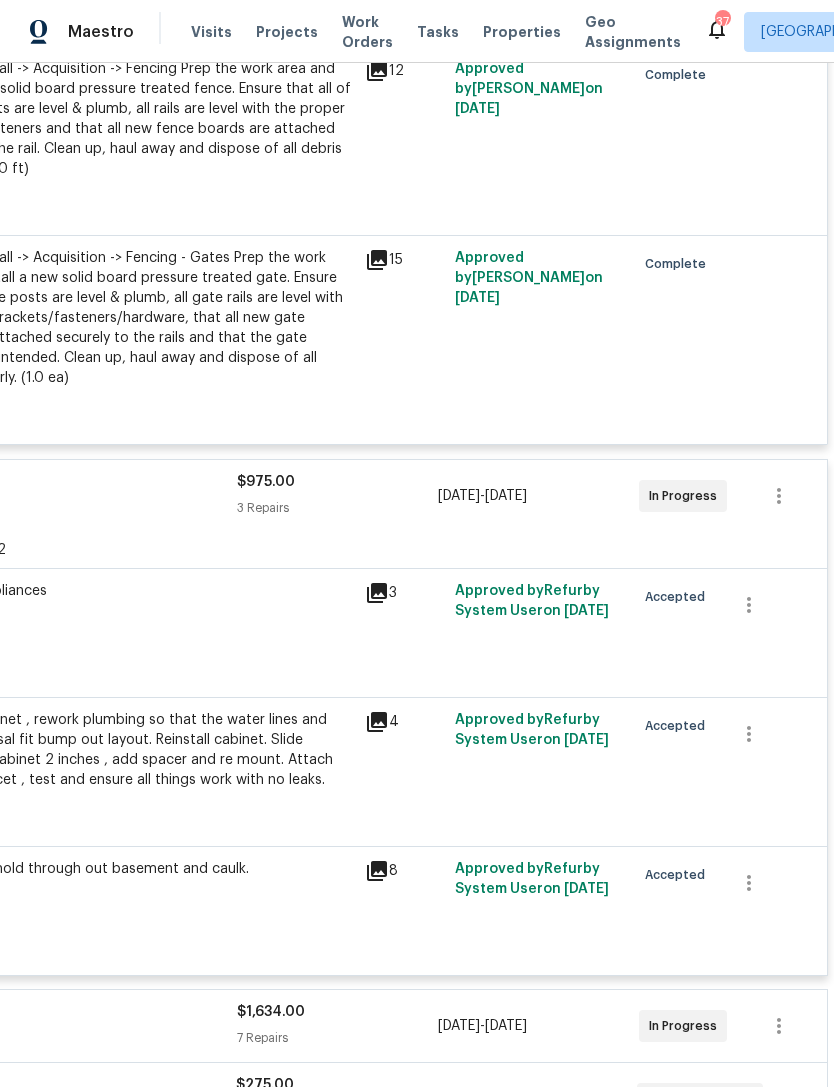 scroll, scrollTop: 1555, scrollLeft: 296, axis: both 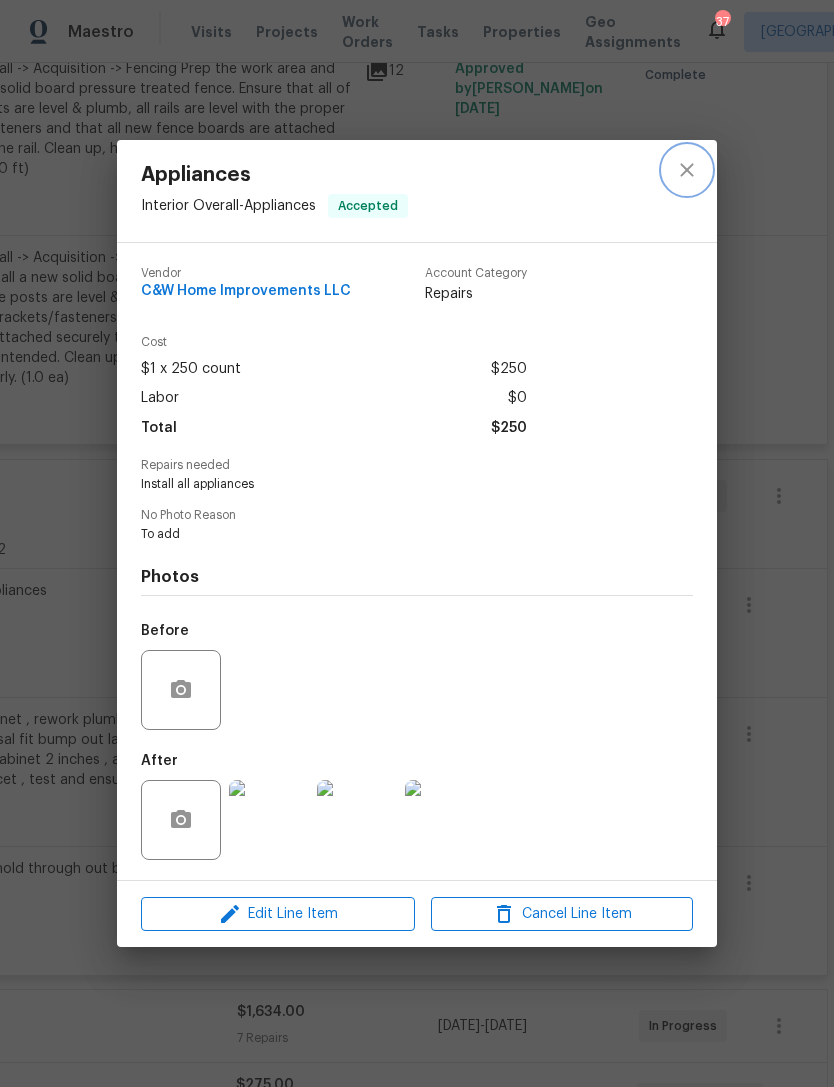 click at bounding box center [687, 170] 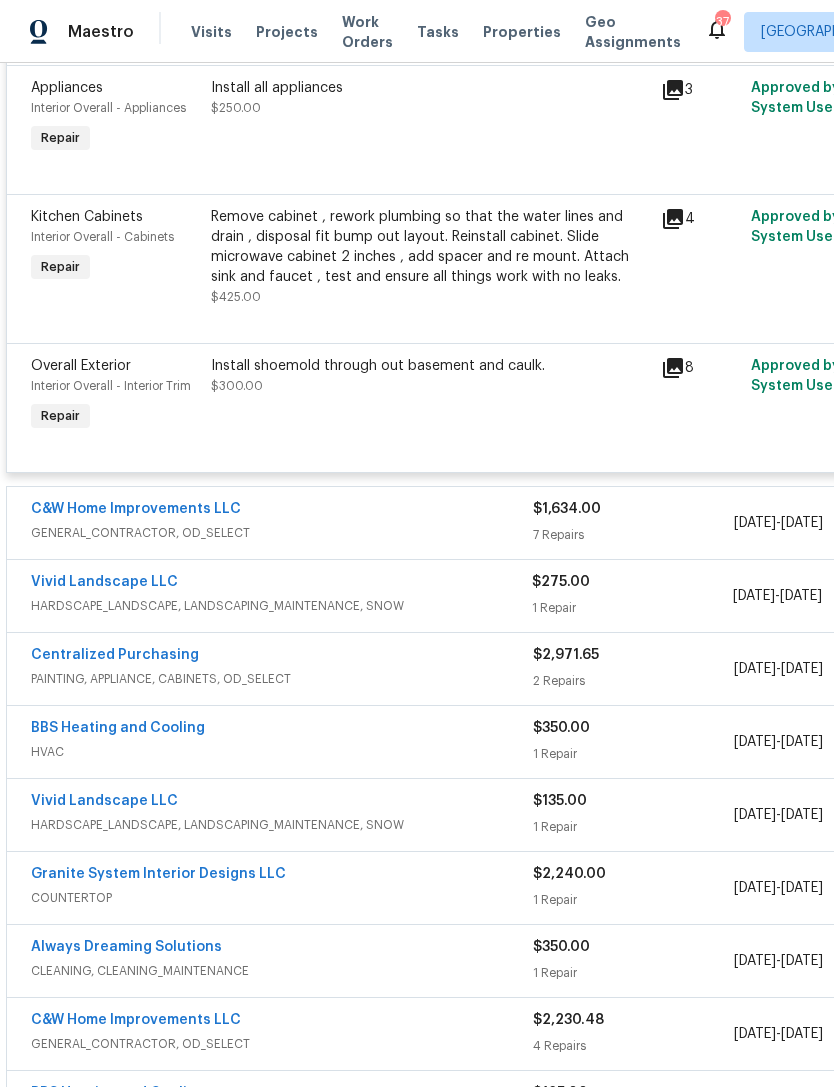 scroll, scrollTop: 2059, scrollLeft: 0, axis: vertical 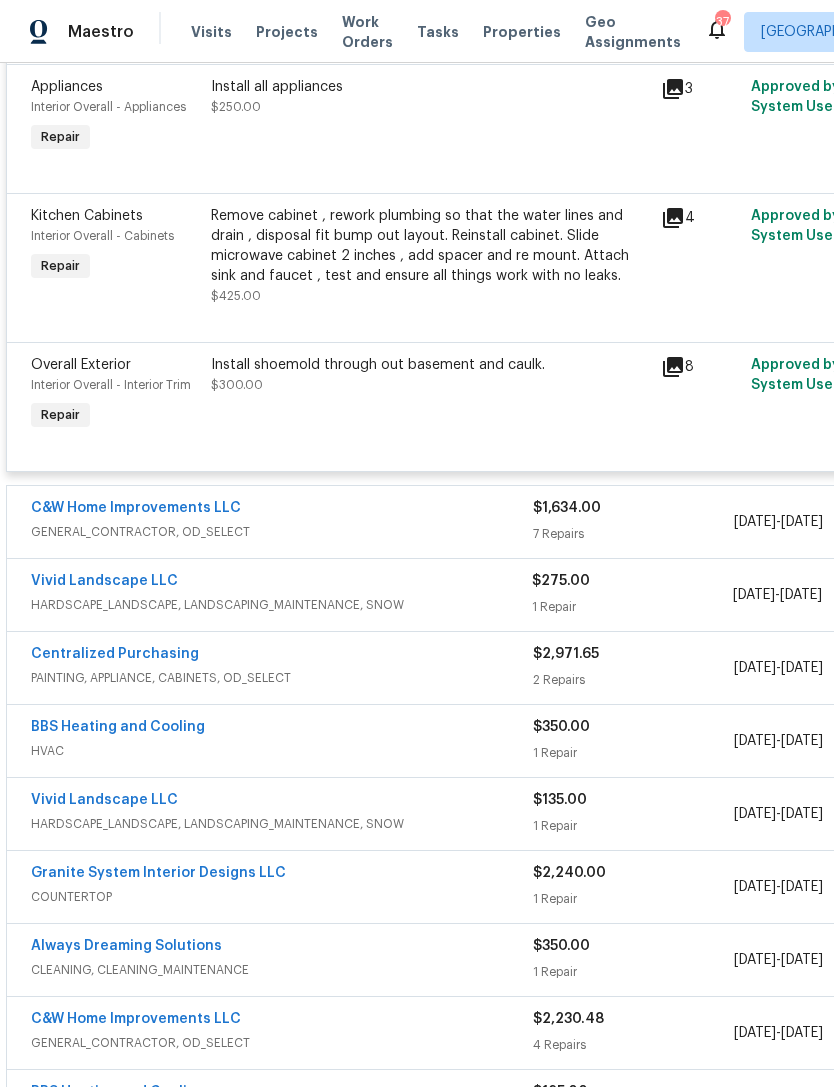 click on "GENERAL_CONTRACTOR, OD_SELECT" at bounding box center [282, 532] 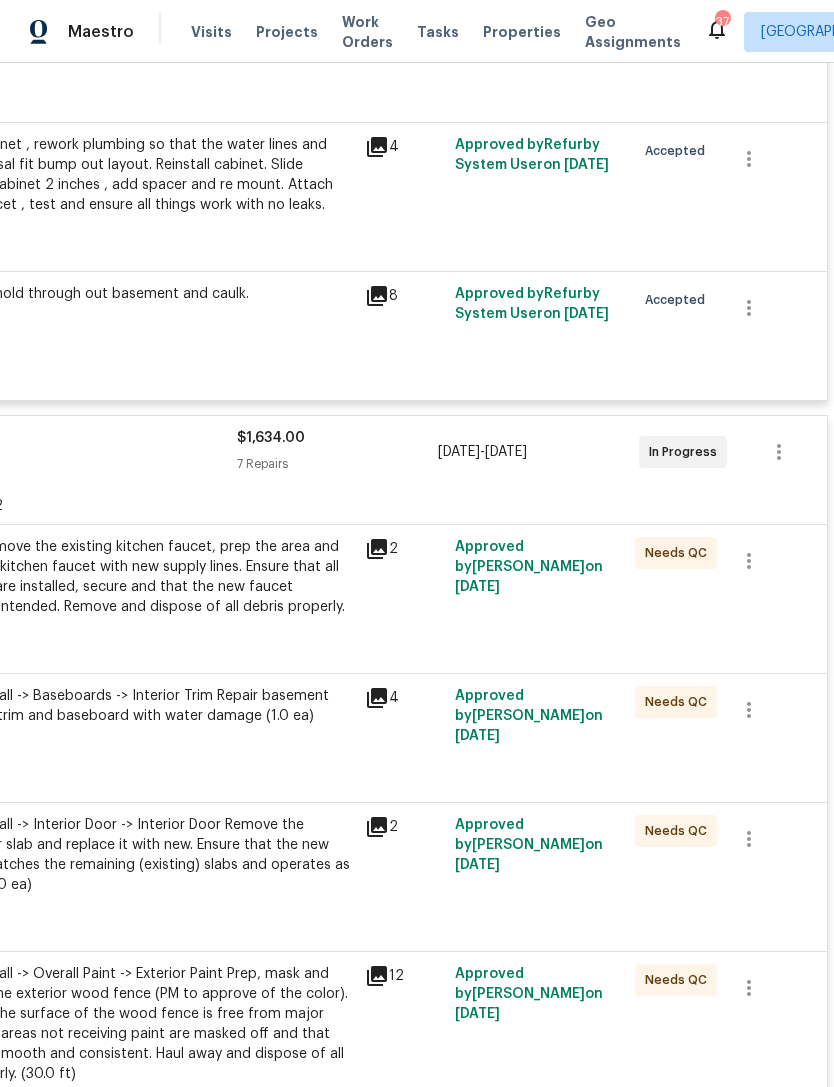 scroll, scrollTop: 2131, scrollLeft: 296, axis: both 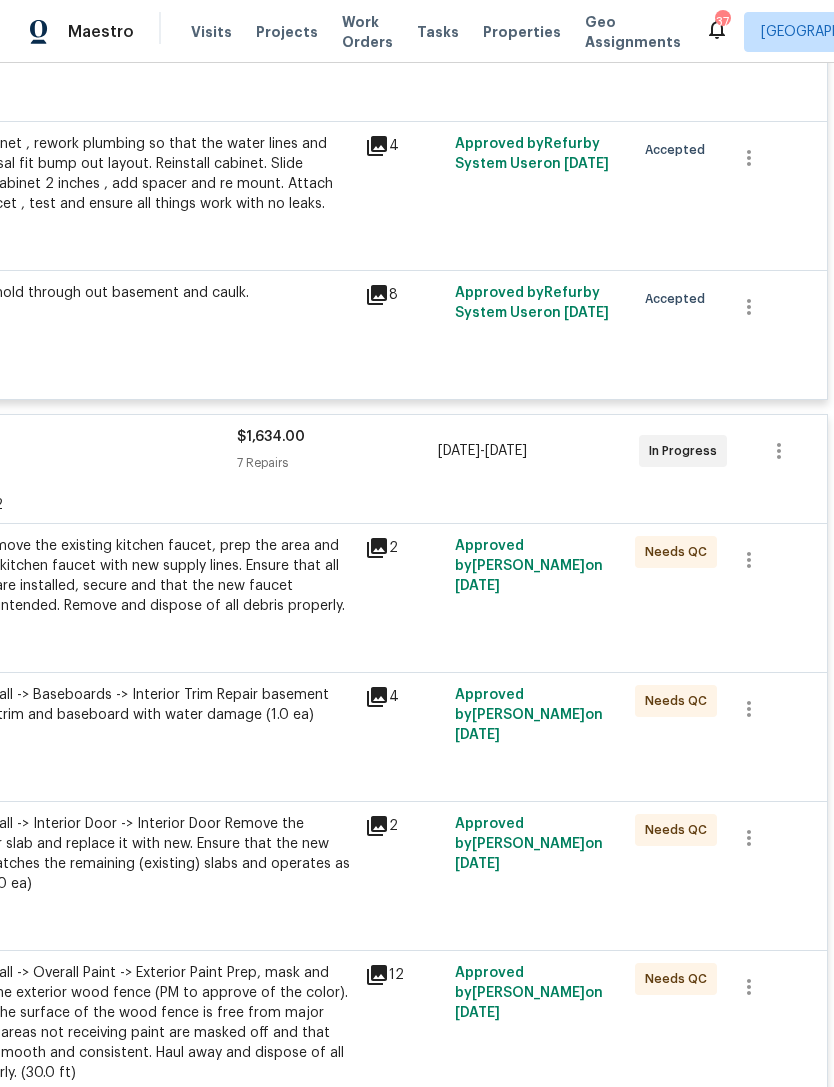 click on "#reno911 Remove the existing kitchen faucet, prep the area and install a new kitchen faucet with new supply lines. Ensure that all supply lines are installed, secure and that the new faucet operates as intended. Remove and dispose of all debris properly." at bounding box center [134, 576] 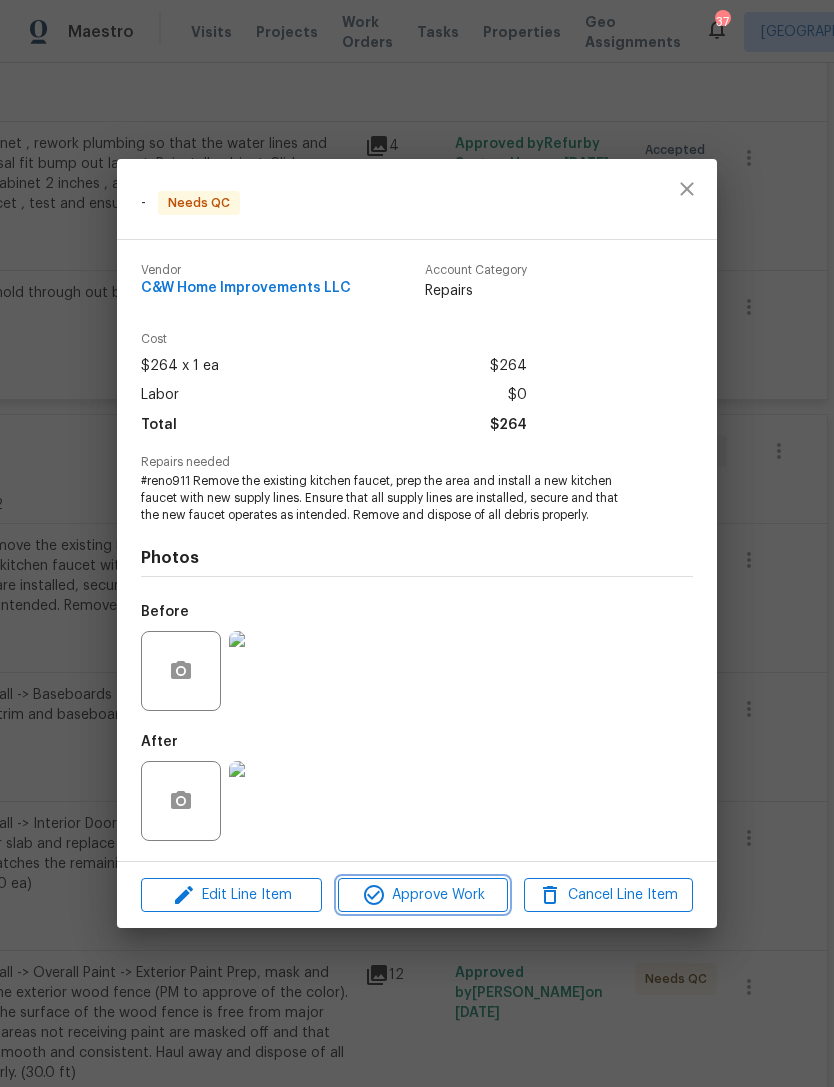 click on "Approve Work" at bounding box center [422, 895] 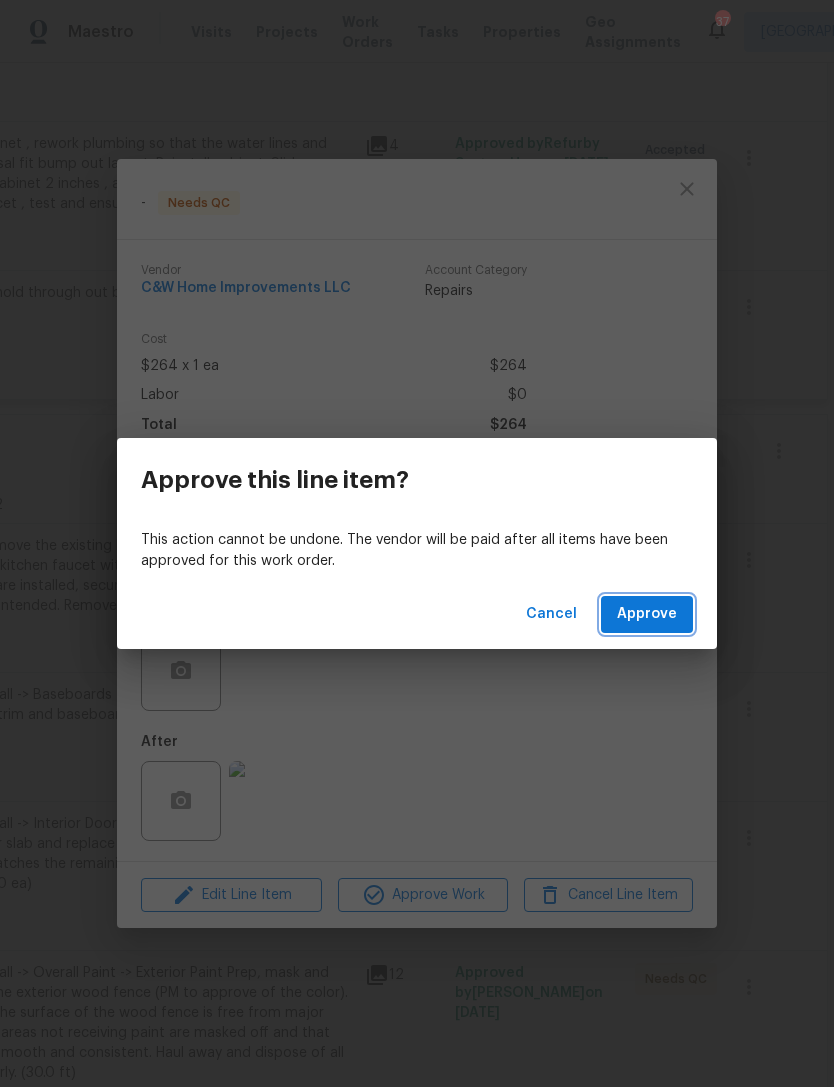 click on "Approve" at bounding box center [647, 614] 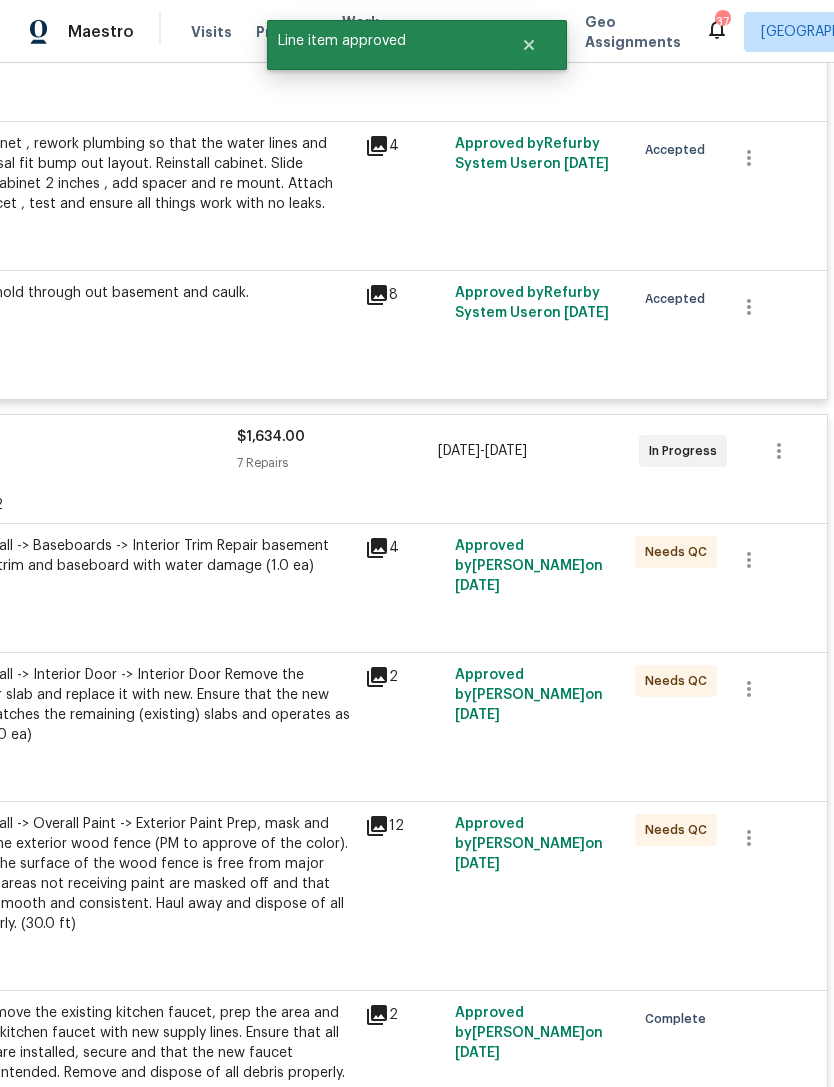 click on "Interior Overall -> Baseboards -> Interior Trim
Repair basement sliding door trim and baseboard with water damage
(1.0 ea) $200.00" at bounding box center [134, 576] 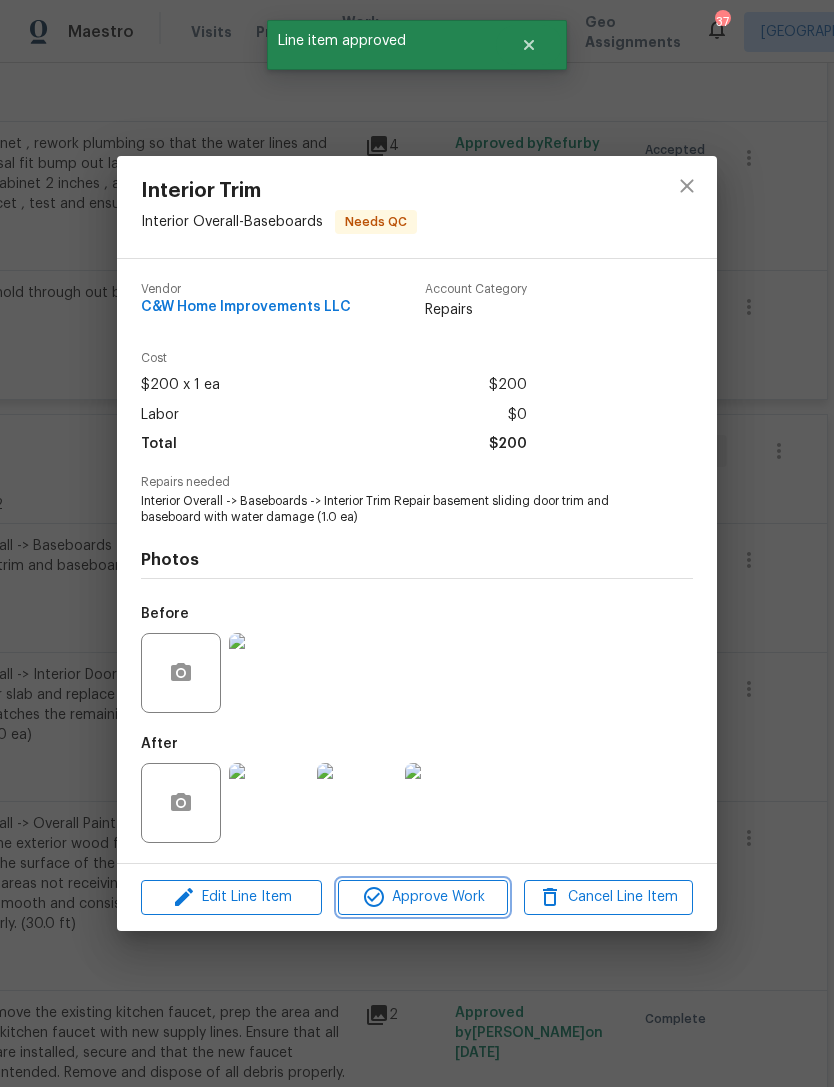 click on "Approve Work" at bounding box center [422, 897] 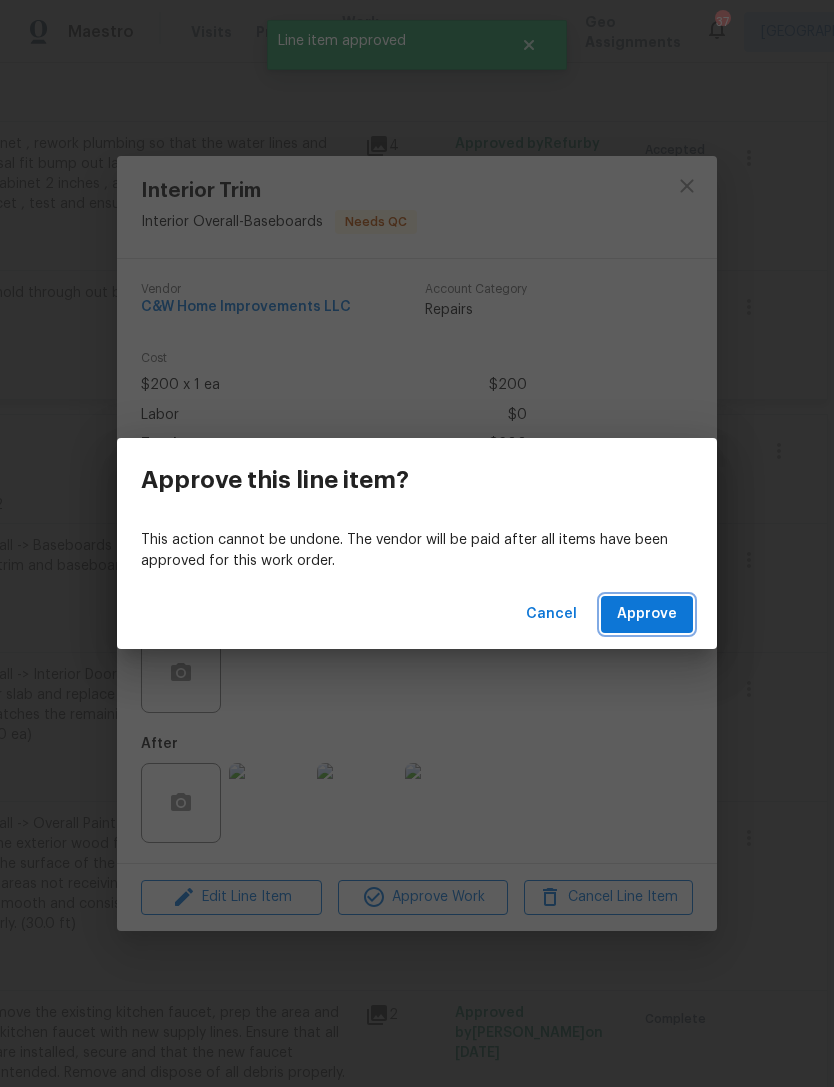 click on "Approve" at bounding box center [647, 614] 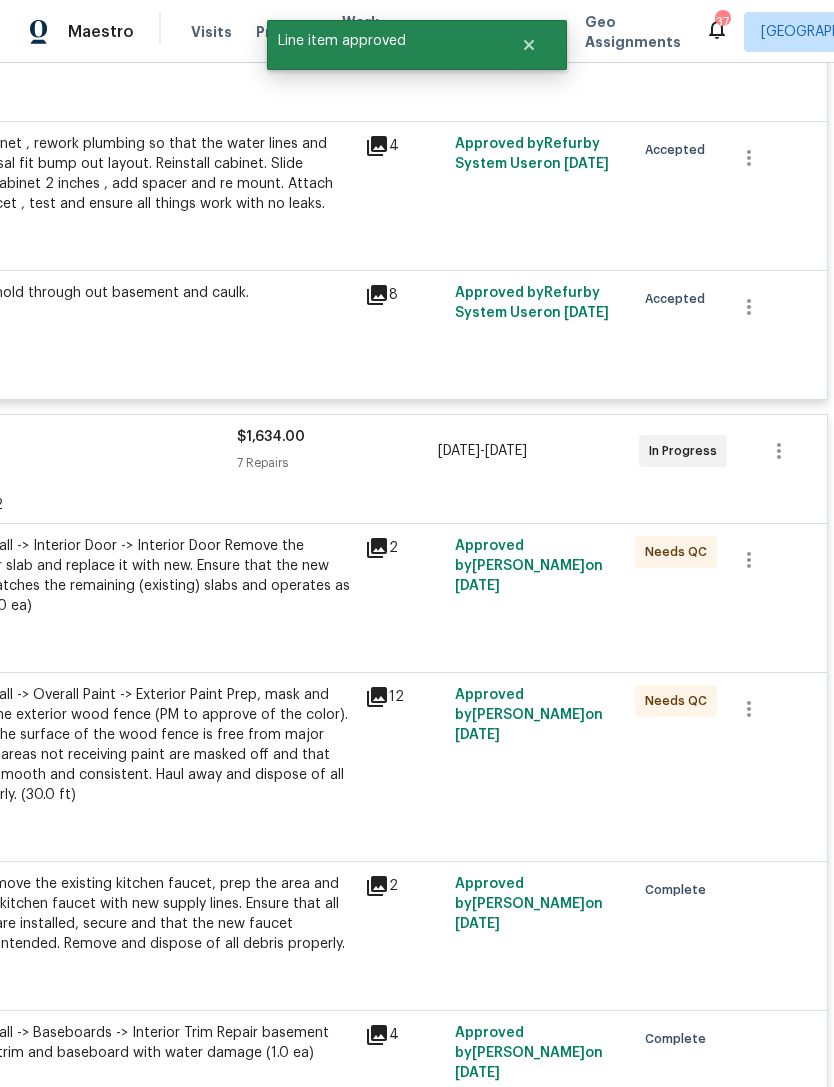 click on "Interior Overall -> Interior Door -> Interior Door
Remove the existing door slab and replace it with new. Ensure that the new door slab matches the remaining (existing) slabs and operates as intended.
(2.0 ea)" at bounding box center (134, 576) 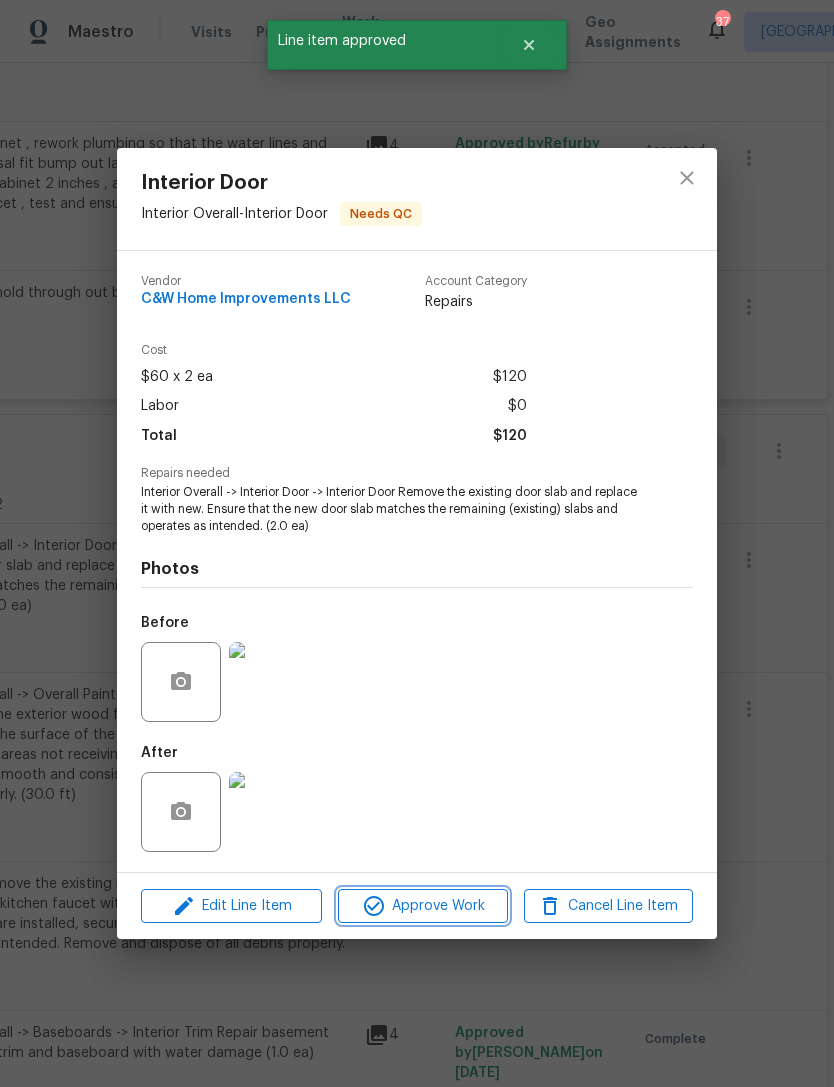 click on "Approve Work" at bounding box center (422, 906) 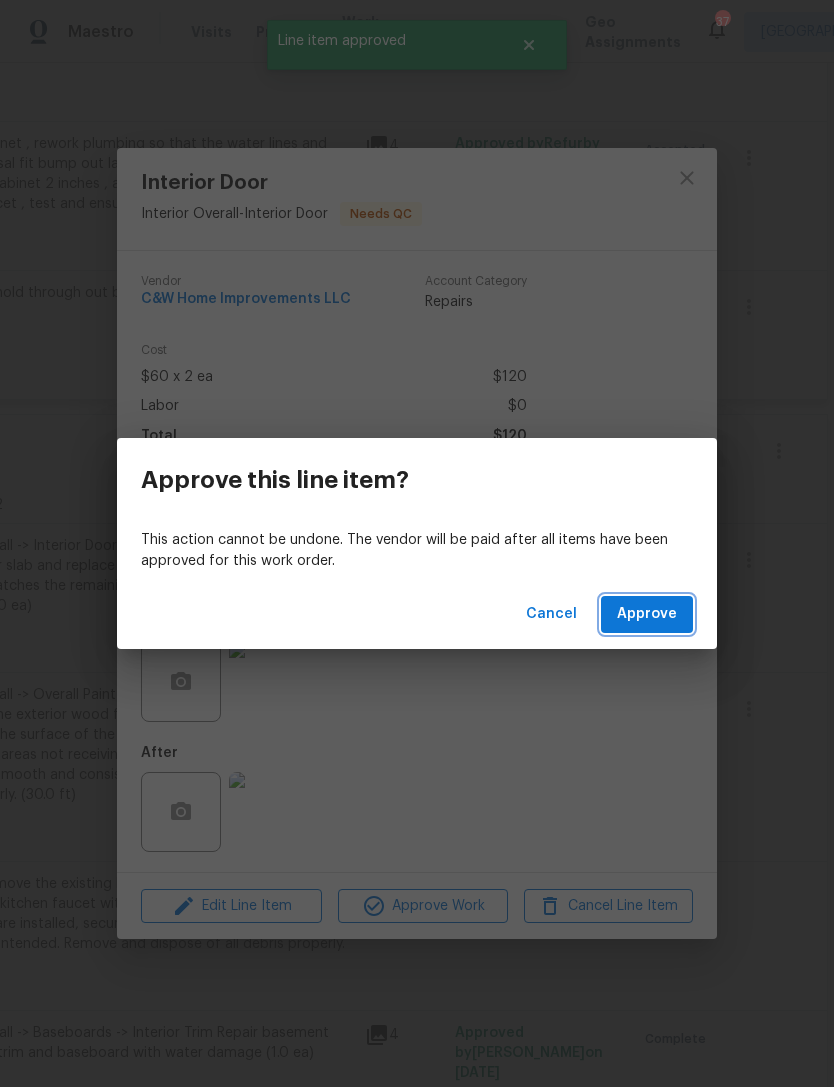 click on "Approve" at bounding box center [647, 614] 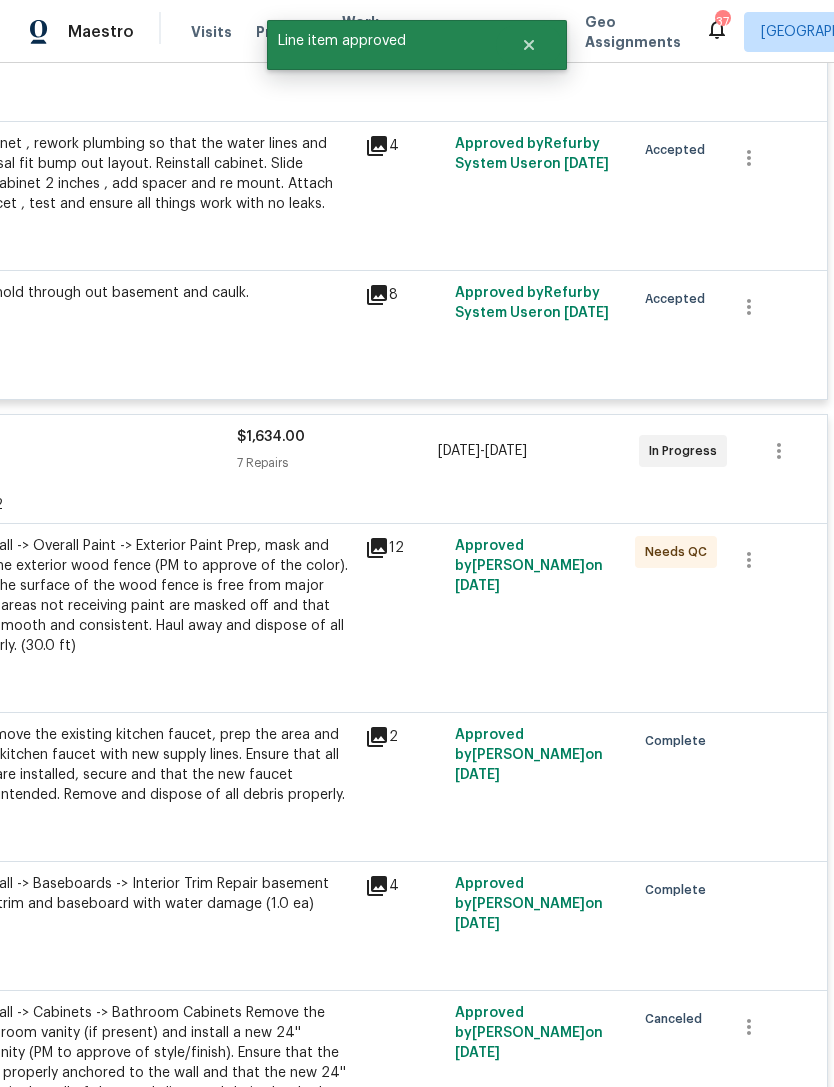 click on "Interior Overall -> Overall Paint -> Exterior Paint
Prep, mask and paint/stain the exterior wood fence  (PM to approve of the color). Ensure that the surface of the wood fence is free from major defects, the areas not receiving paint are masked off and that the finish is smooth and consistent. Haul away and dispose of all debris properly.
(30.0 ft)" at bounding box center (134, 596) 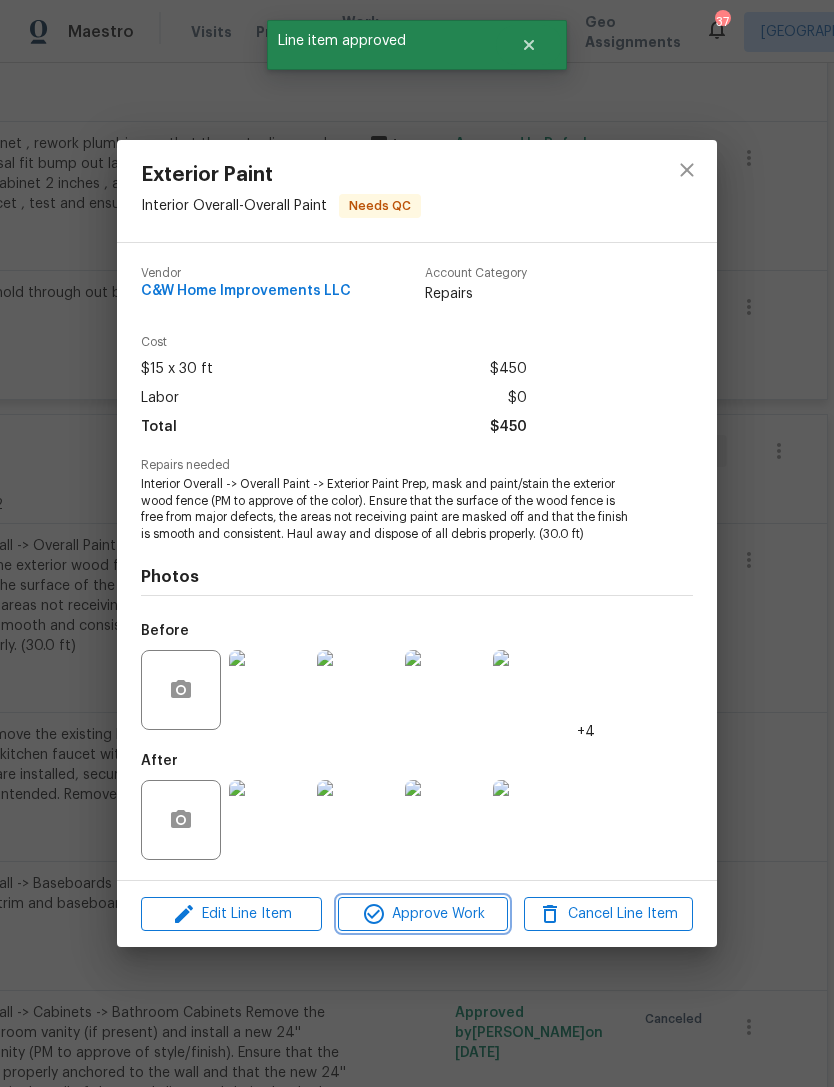 click on "Approve Work" at bounding box center [422, 914] 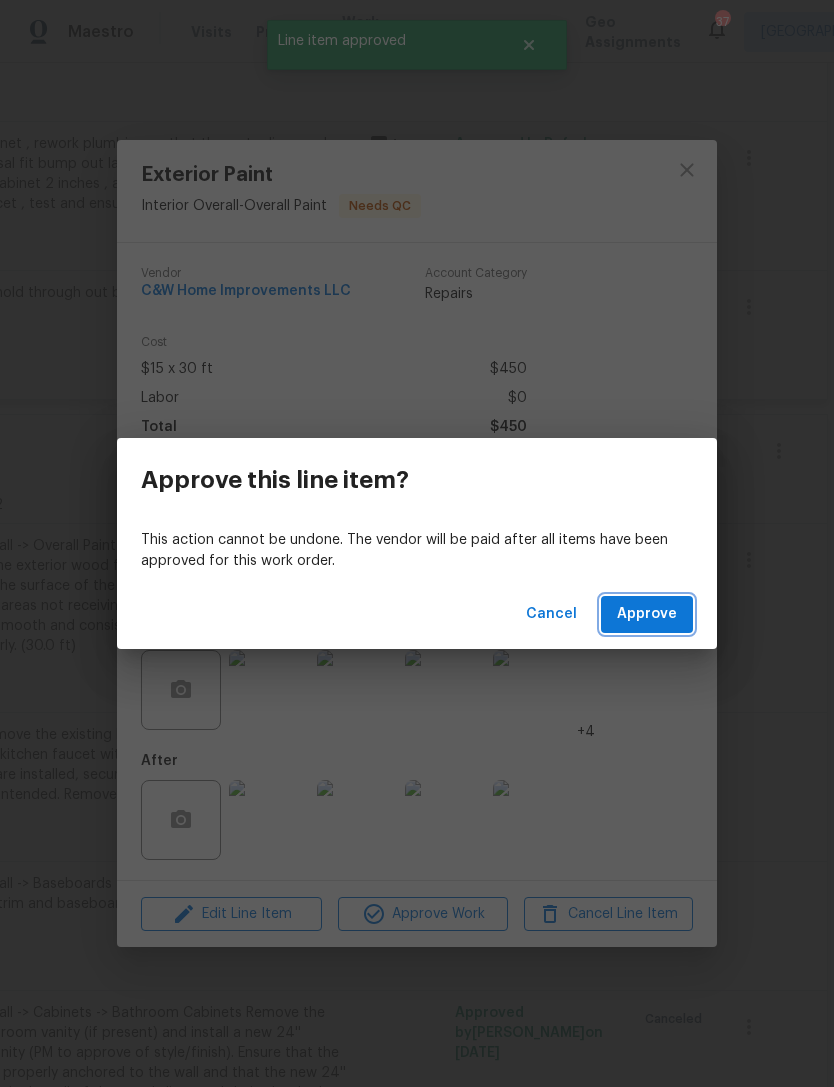 click on "Approve" at bounding box center [647, 614] 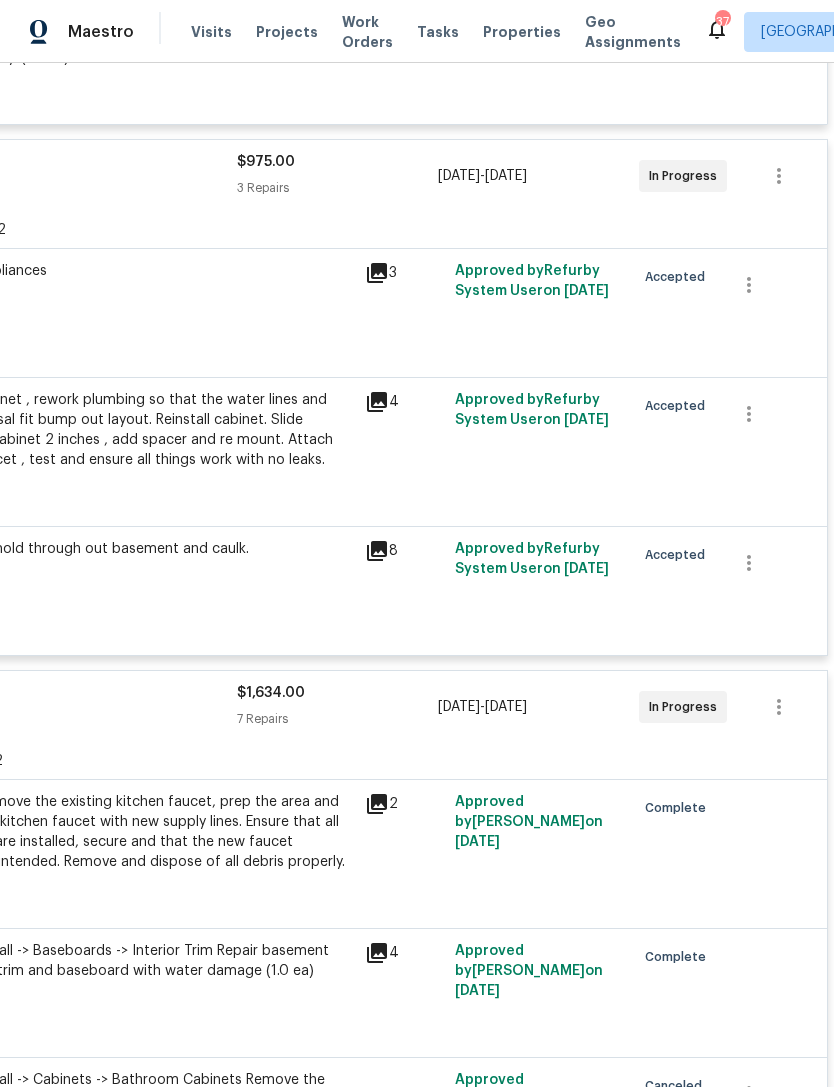scroll, scrollTop: 1876, scrollLeft: 296, axis: both 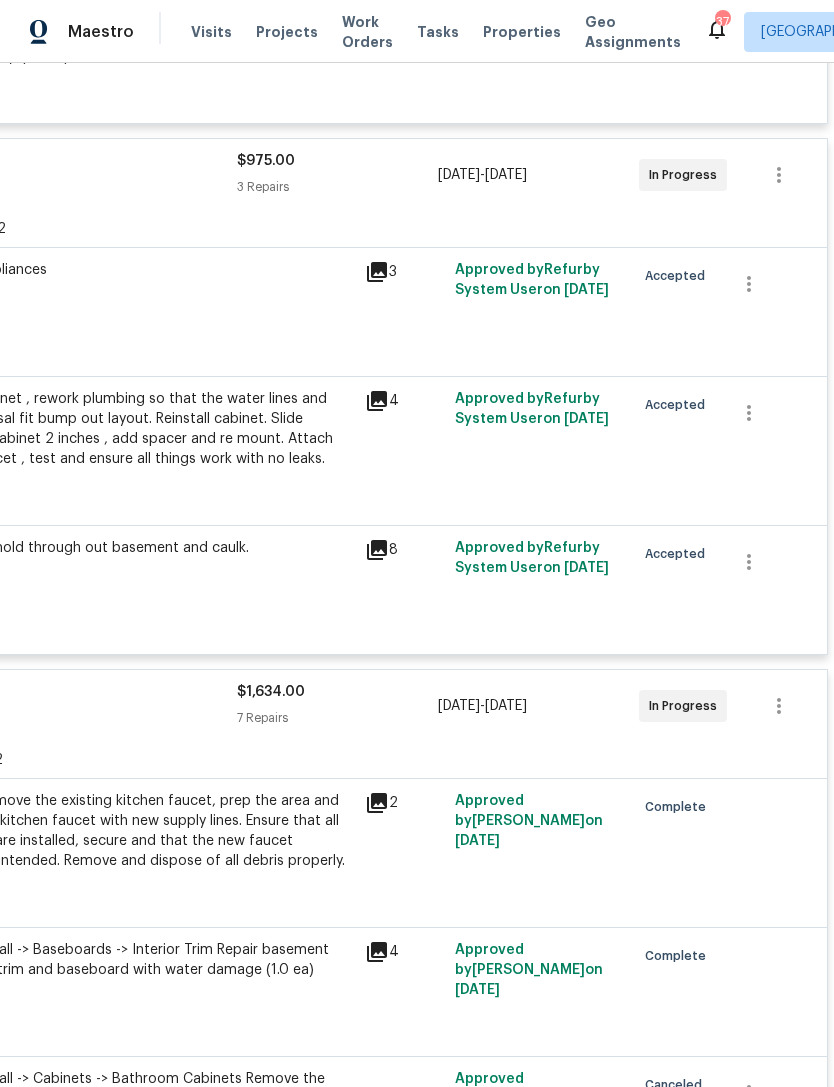 click on "GENERAL_CONTRACTOR, OD_SELECT" at bounding box center (-14, 185) 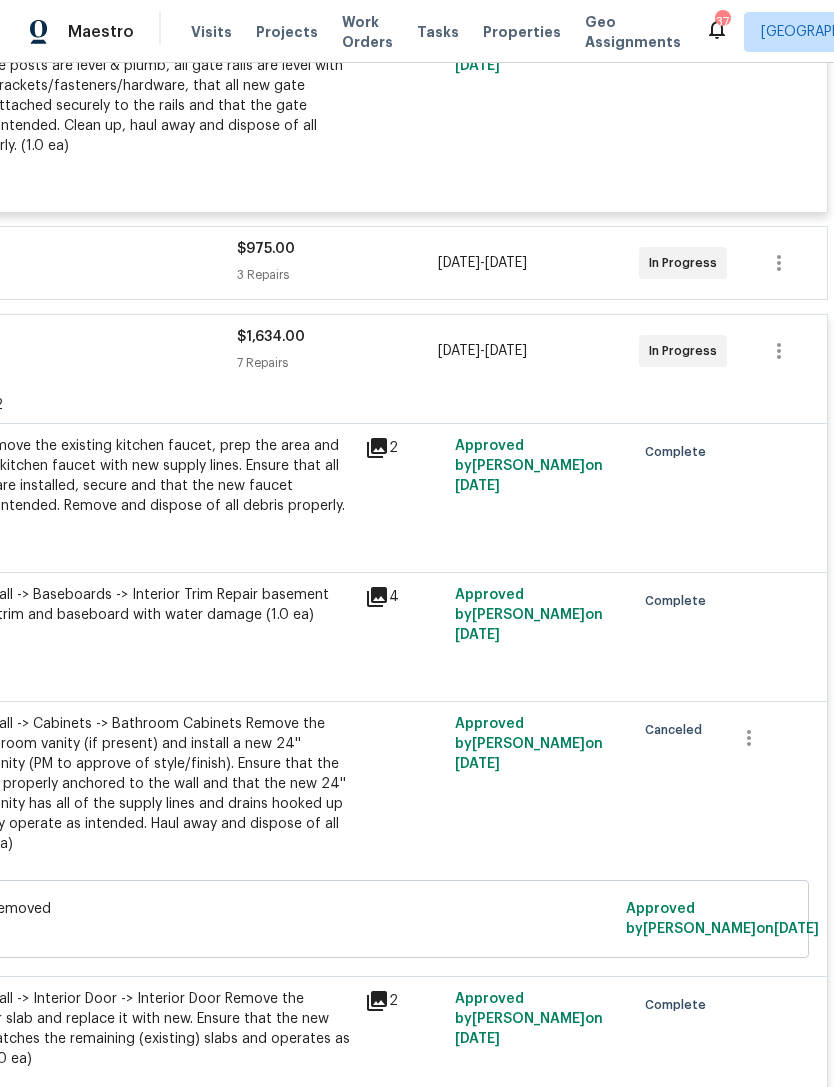 scroll, scrollTop: 1787, scrollLeft: 296, axis: both 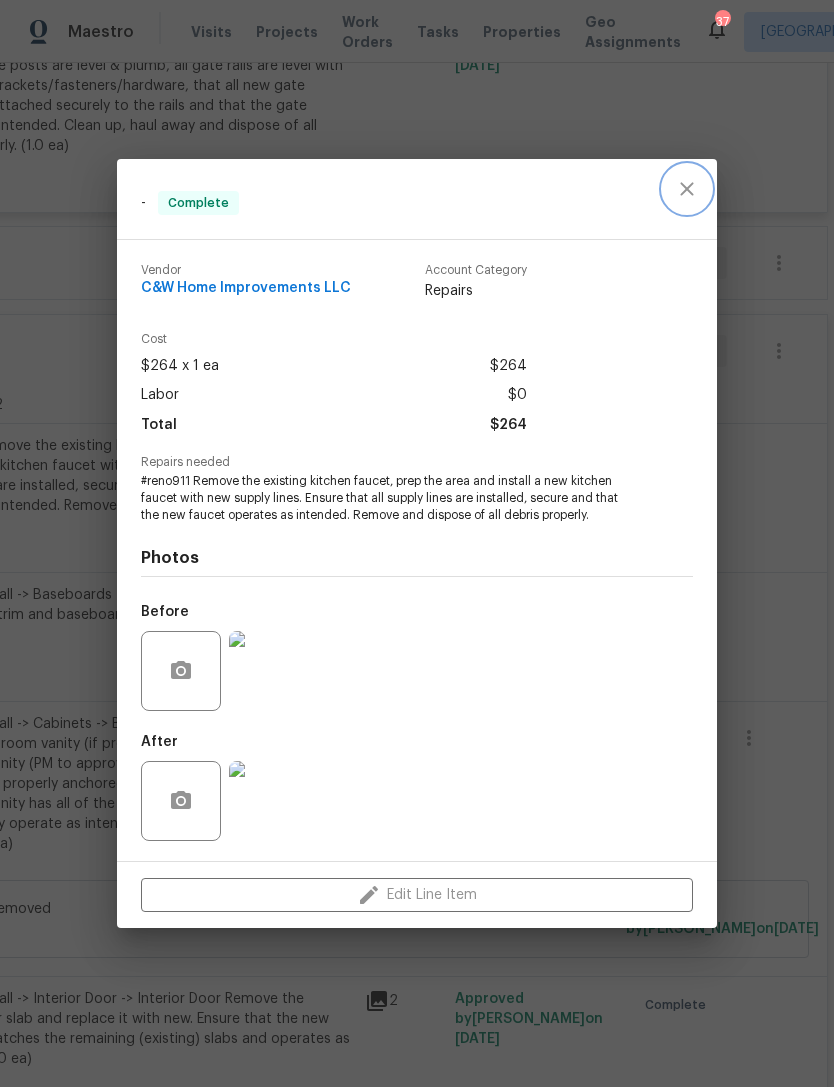 click 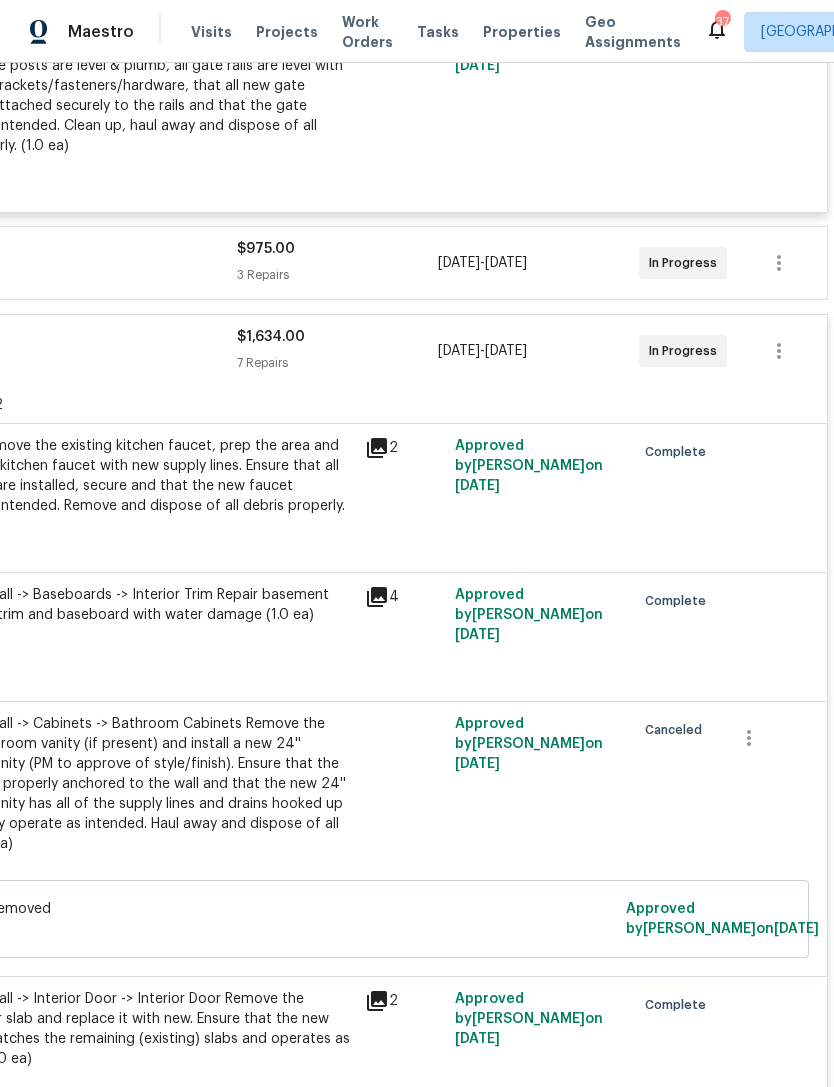 click on "Interior Overall -> Baseboards -> Interior Trim
Repair basement sliding door trim and baseboard with water damage
(1.0 ea) $200.00" at bounding box center [134, 625] 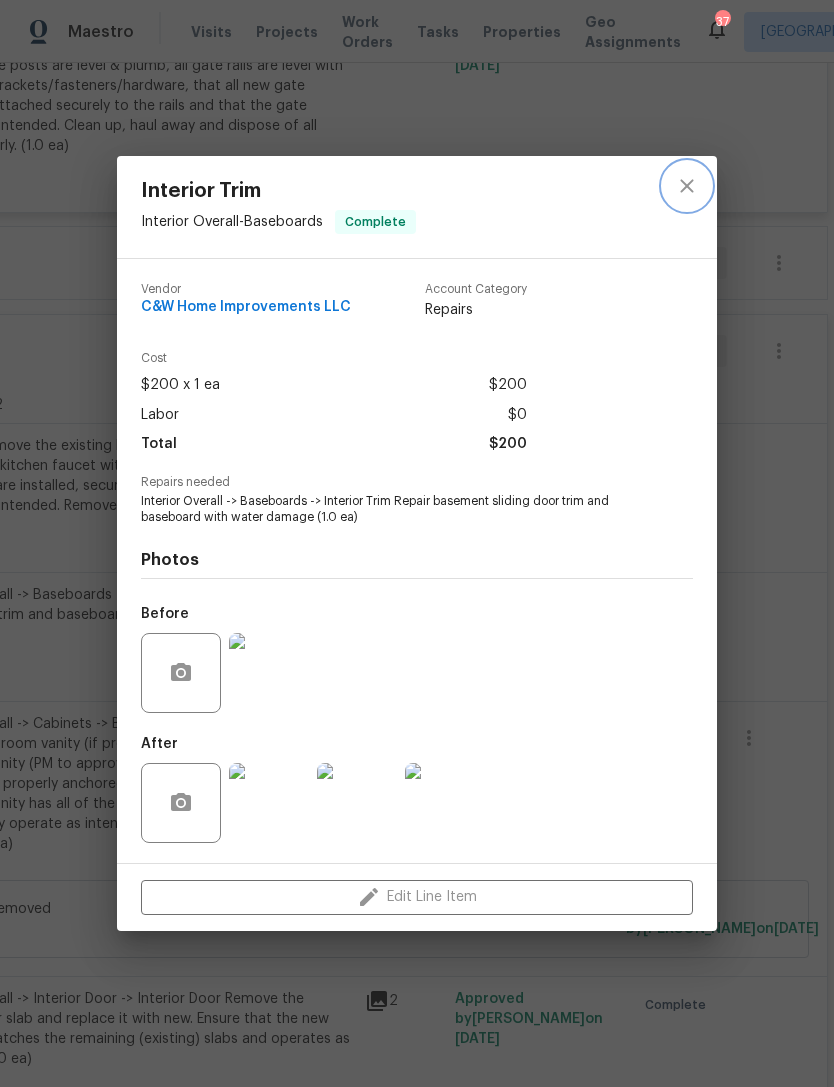 click 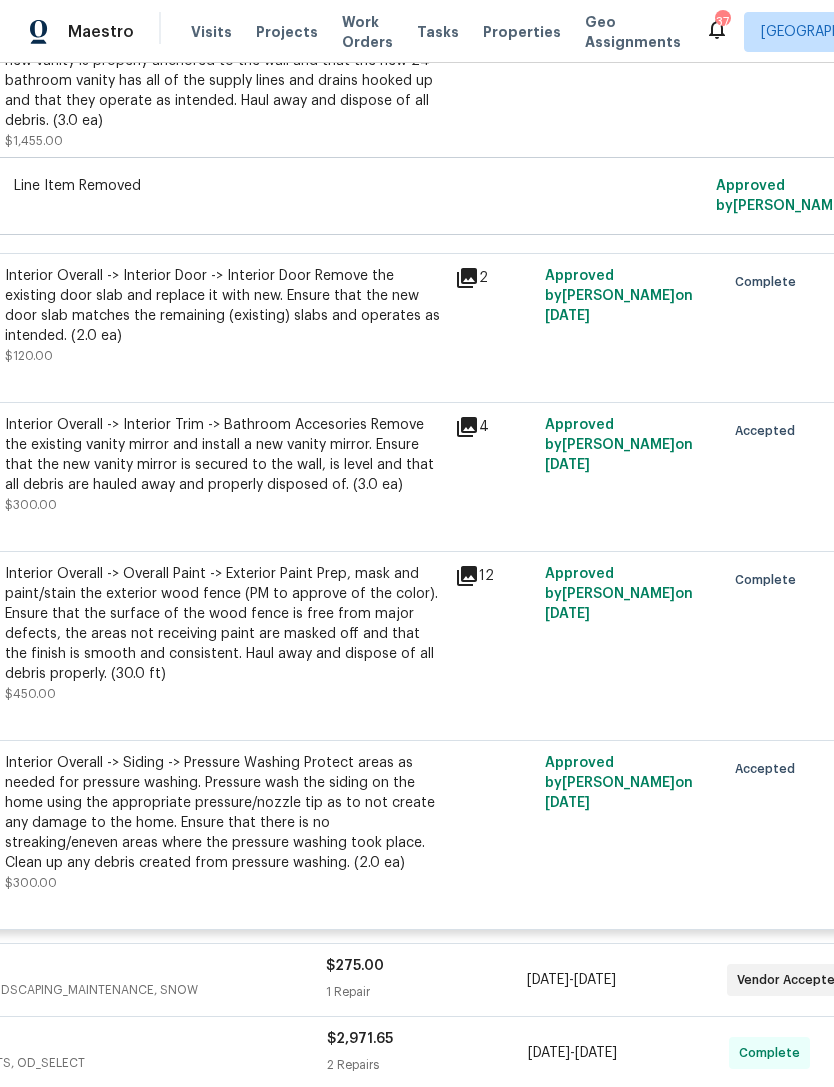 scroll, scrollTop: 2510, scrollLeft: 205, axis: both 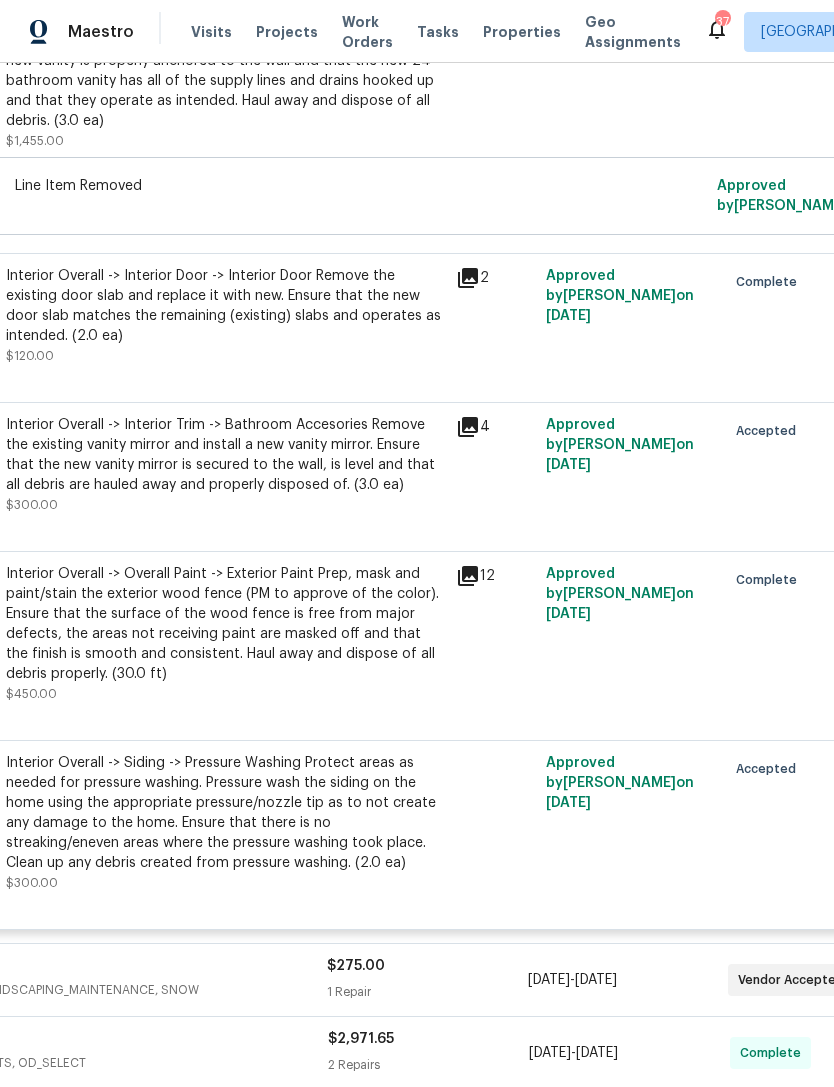 click on "Interior Overall -> Interior Trim -> Bathroom Accesories
Remove the existing vanity mirror and install a new vanity mirror. Ensure that the new vanity mirror is secured to the wall, is level and that all debris are hauled away and properly disposed of.
(3.0 ea)" at bounding box center [225, 455] 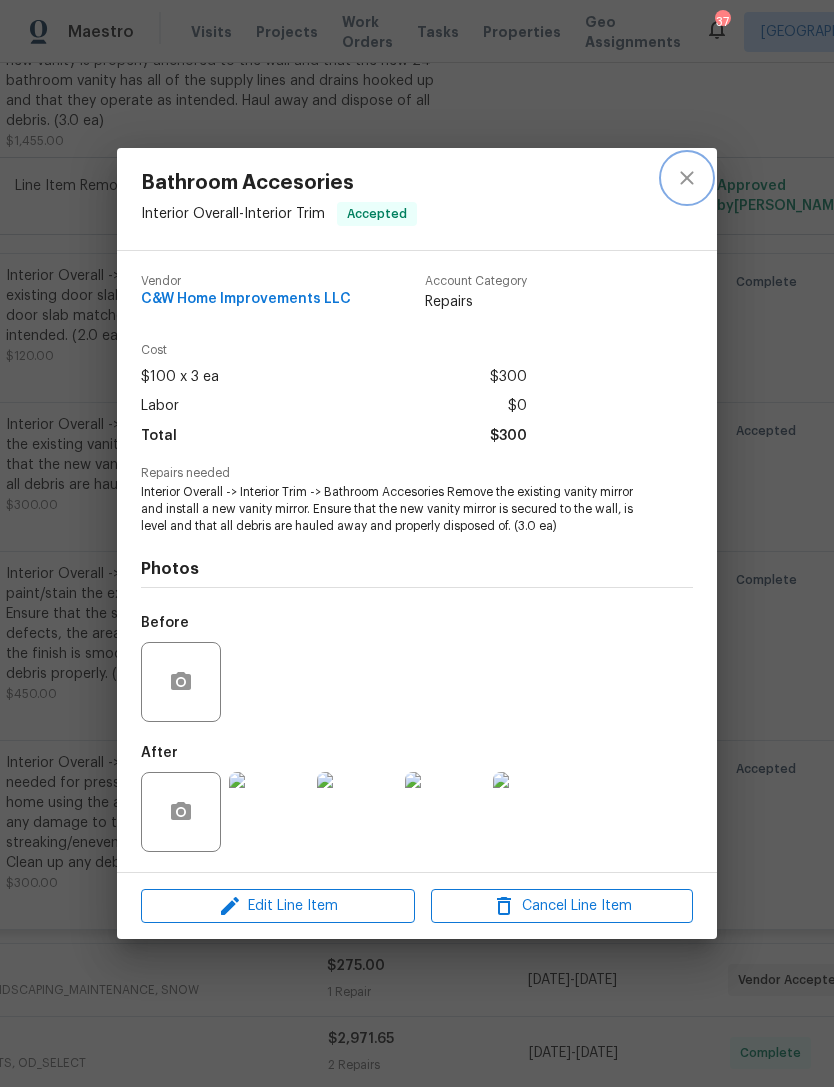 click 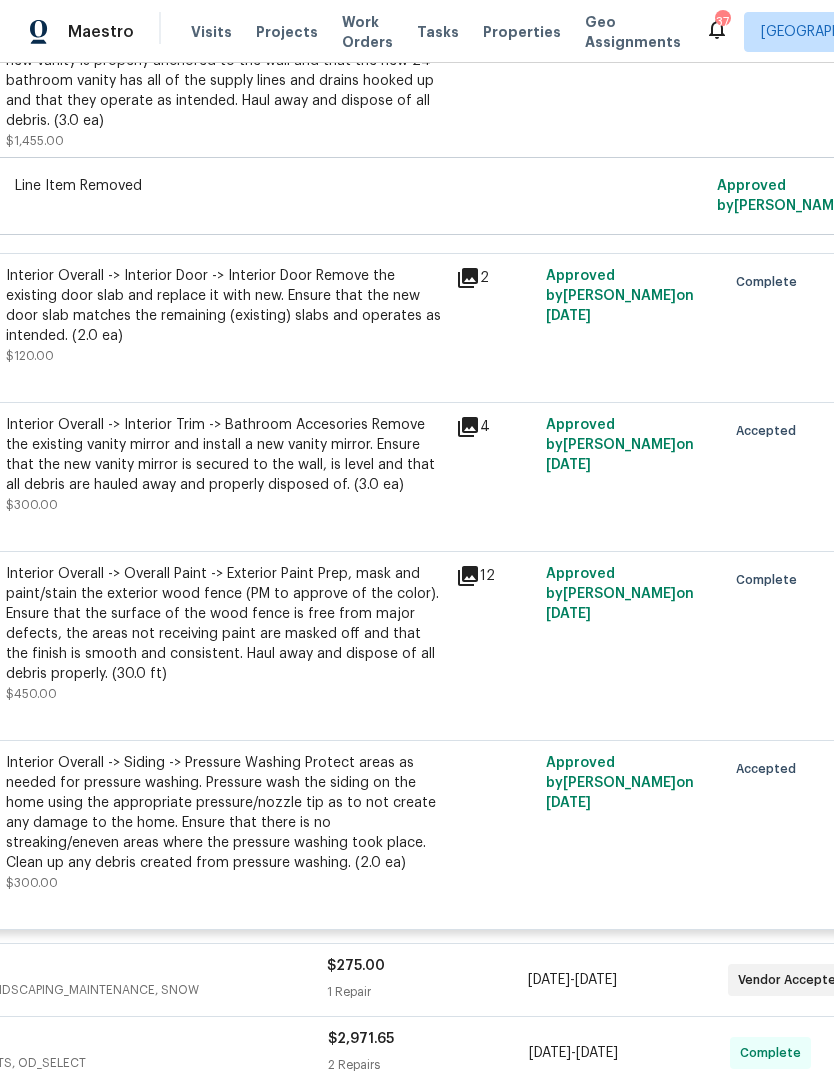 click on "Interior Overall -> Siding -> Pressure Washing
Protect areas as needed for pressure washing. Pressure wash the siding on the home using the appropriate pressure/nozzle tip as to not create any damage to the home. Ensure that there is no streaking/eneven areas where the pressure washing took place. Clean up any debris created from pressure washing.
(2.0 ea)" at bounding box center [225, 813] 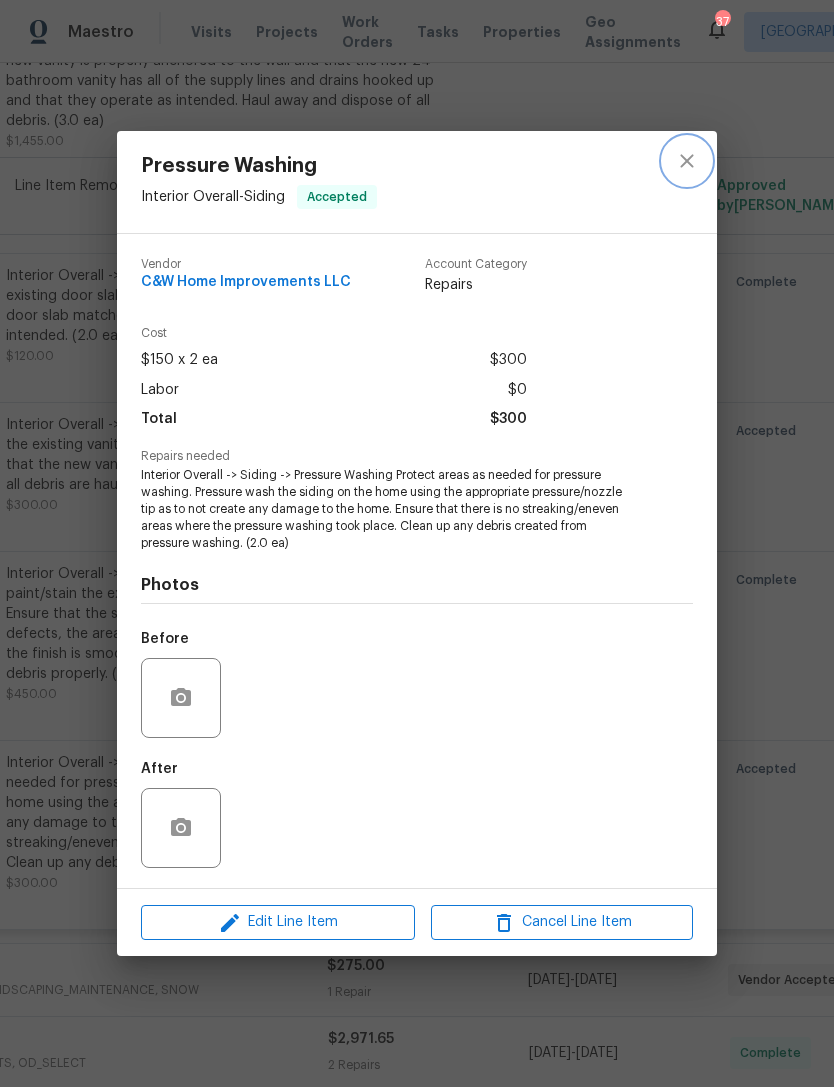 click 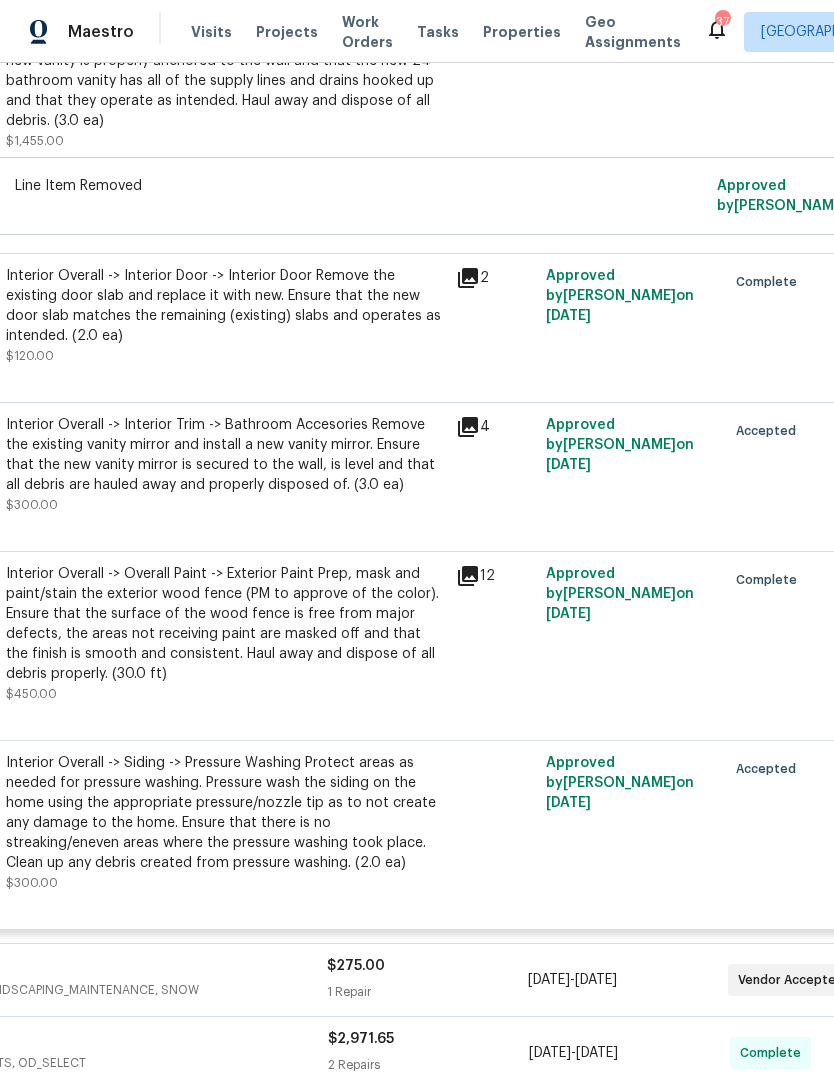 click on "Interior Overall -> Interior Door -> Interior Door
Remove the existing door slab and replace it with new. Ensure that the new door slab matches the remaining (existing) slabs and operates as intended.
(2.0 ea)" at bounding box center [225, 306] 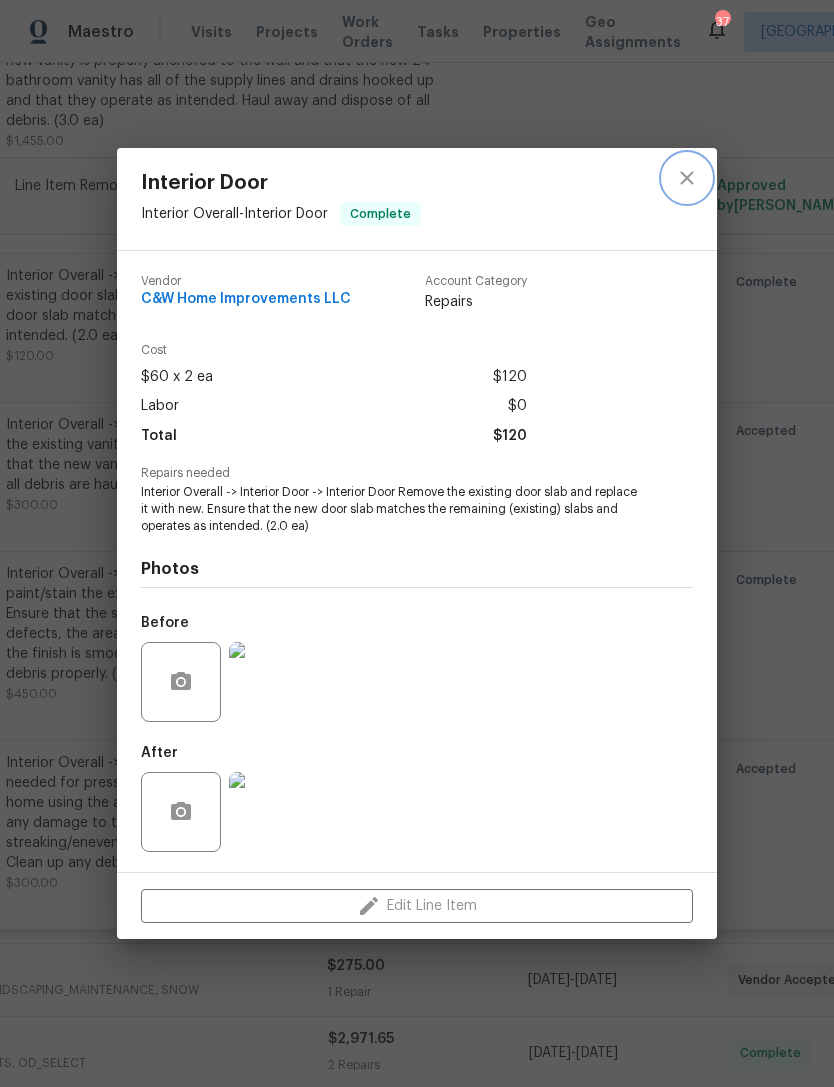 click 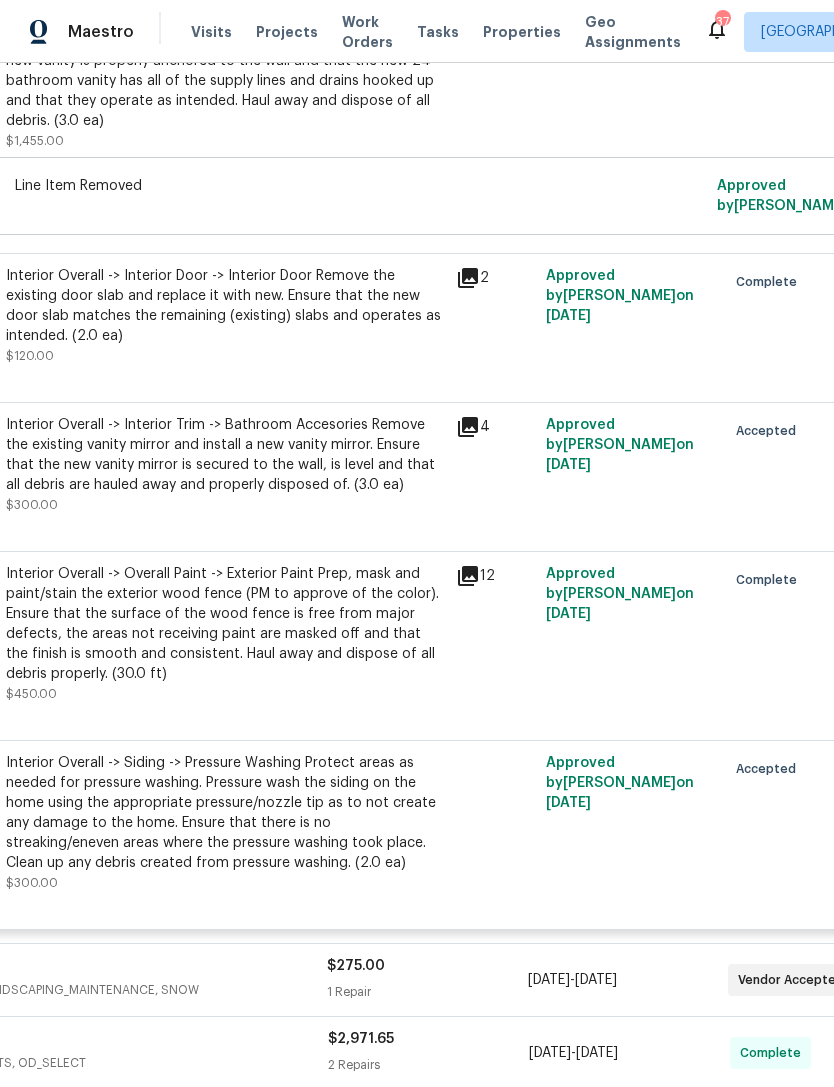 click on "Interior Overall -> Overall Paint -> Exterior Paint
Prep, mask and paint/stain the exterior wood fence  (PM to approve of the color). Ensure that the surface of the wood fence is free from major defects, the areas not receiving paint are masked off and that the finish is smooth and consistent. Haul away and dispose of all debris properly.
(30.0 ft)" at bounding box center [225, 624] 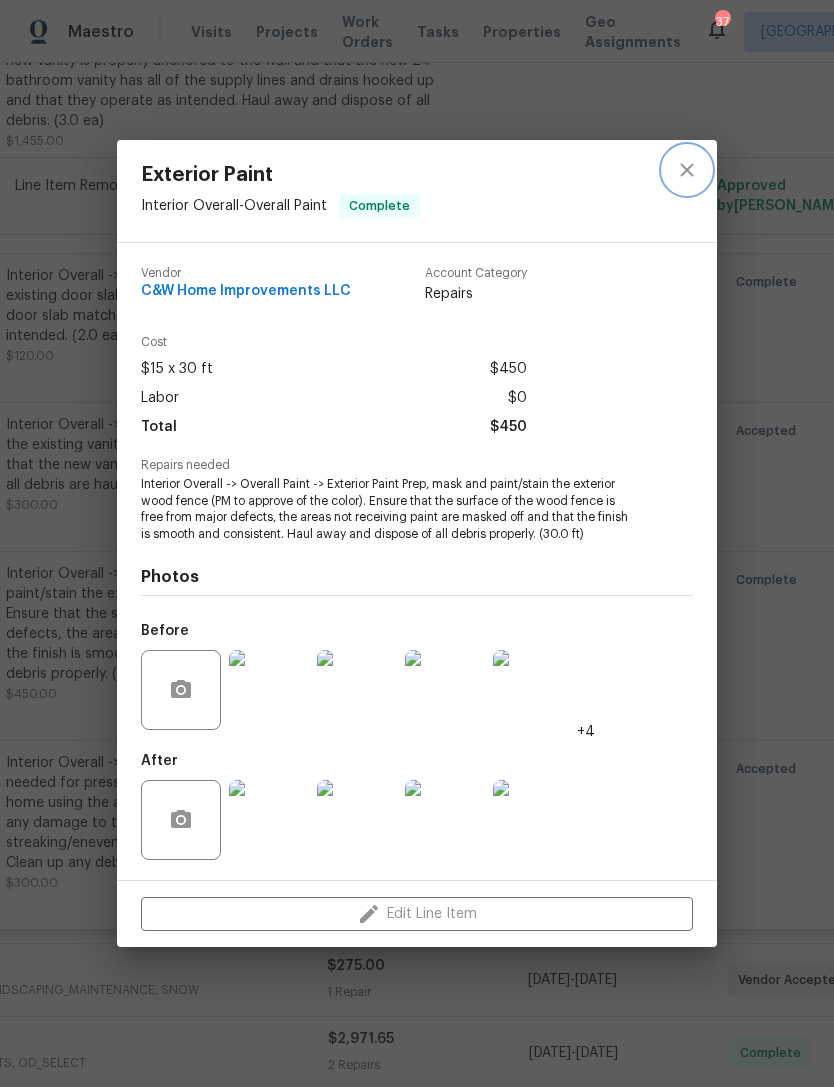 click at bounding box center (687, 170) 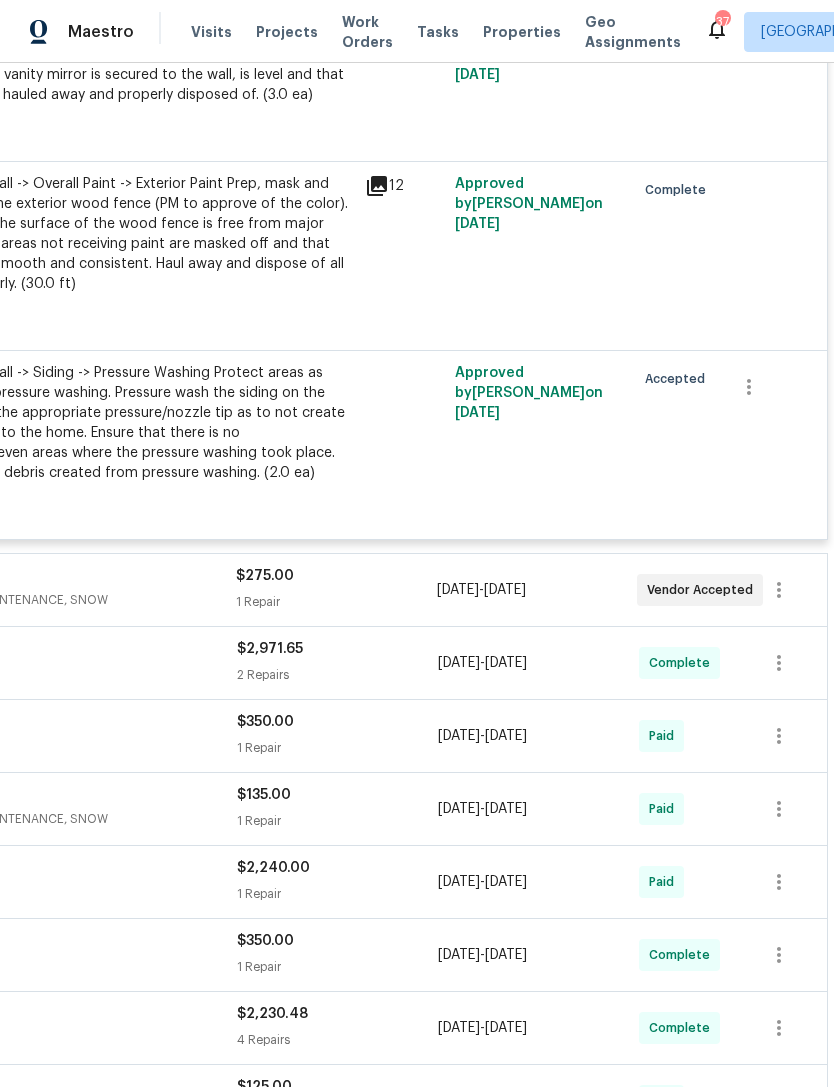 scroll, scrollTop: 2900, scrollLeft: 296, axis: both 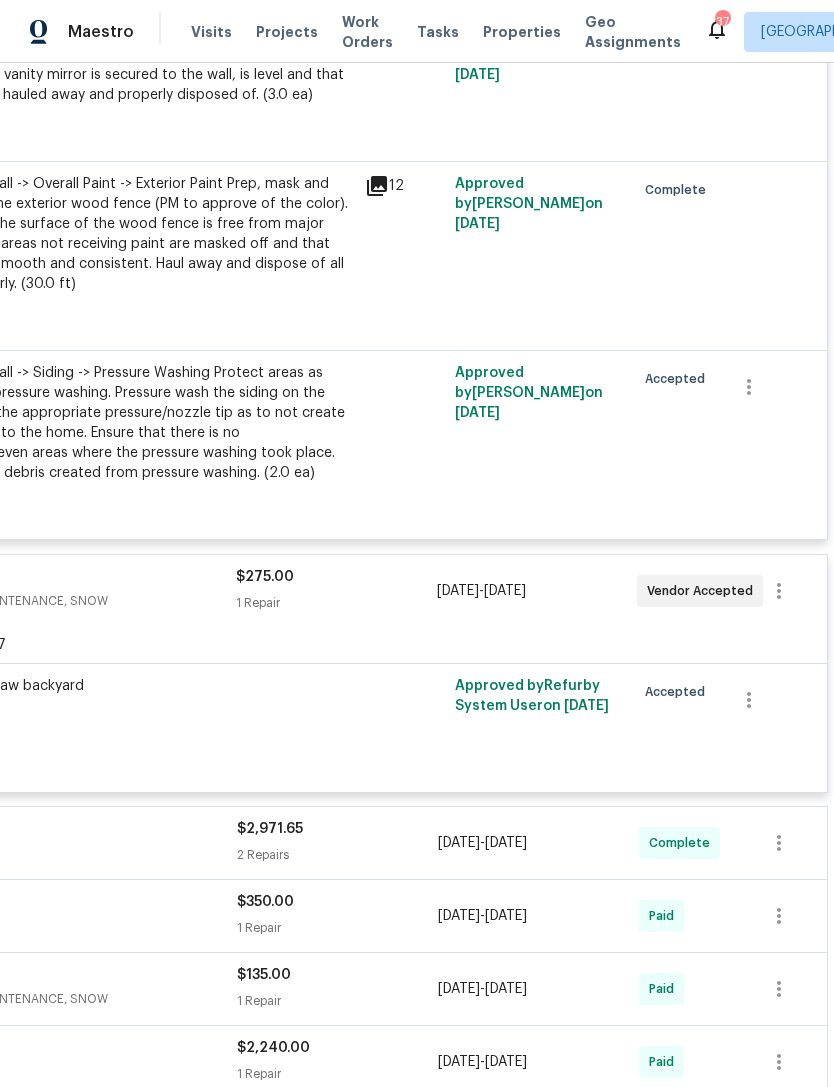 click on "Seed and straw backyard $275.00" at bounding box center [134, 696] 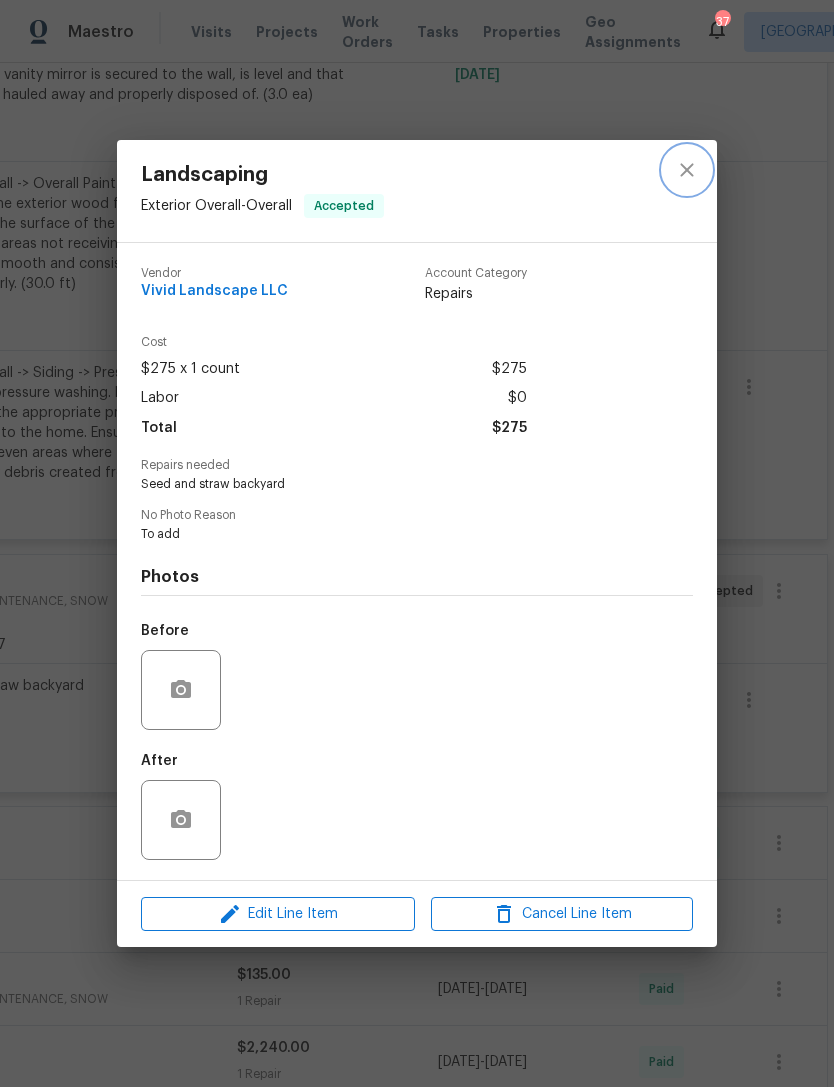 click 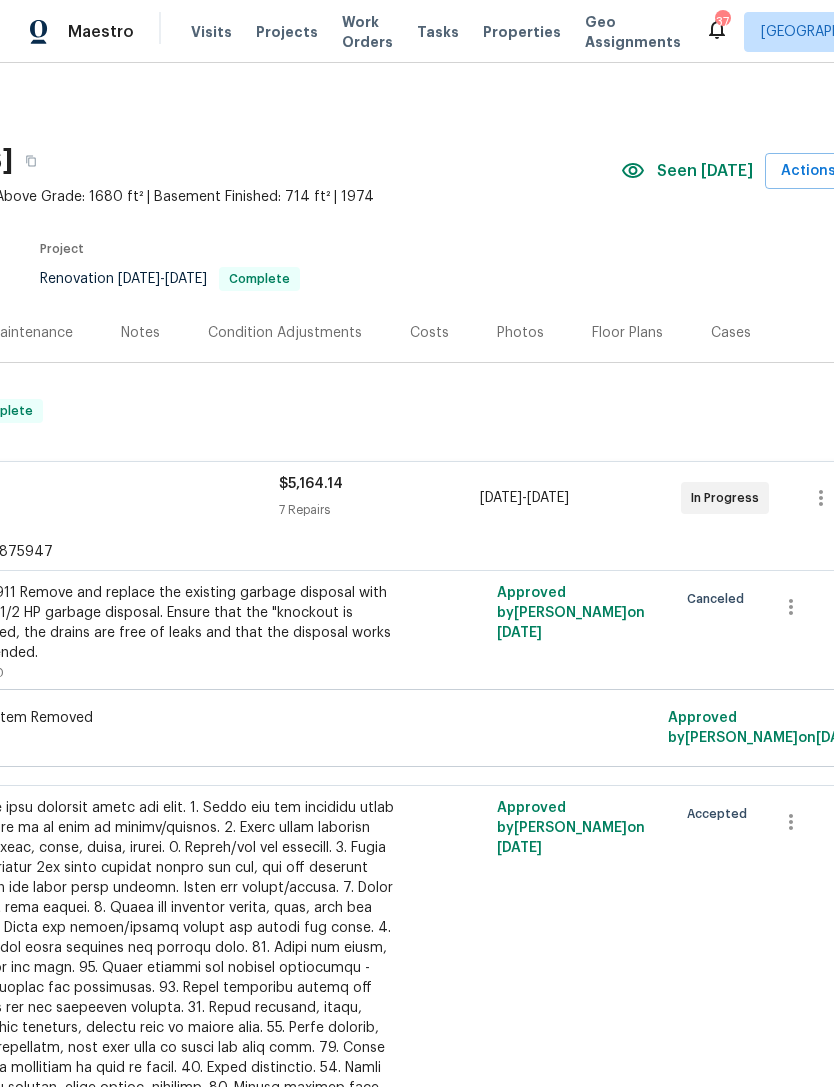 scroll, scrollTop: 0, scrollLeft: 254, axis: horizontal 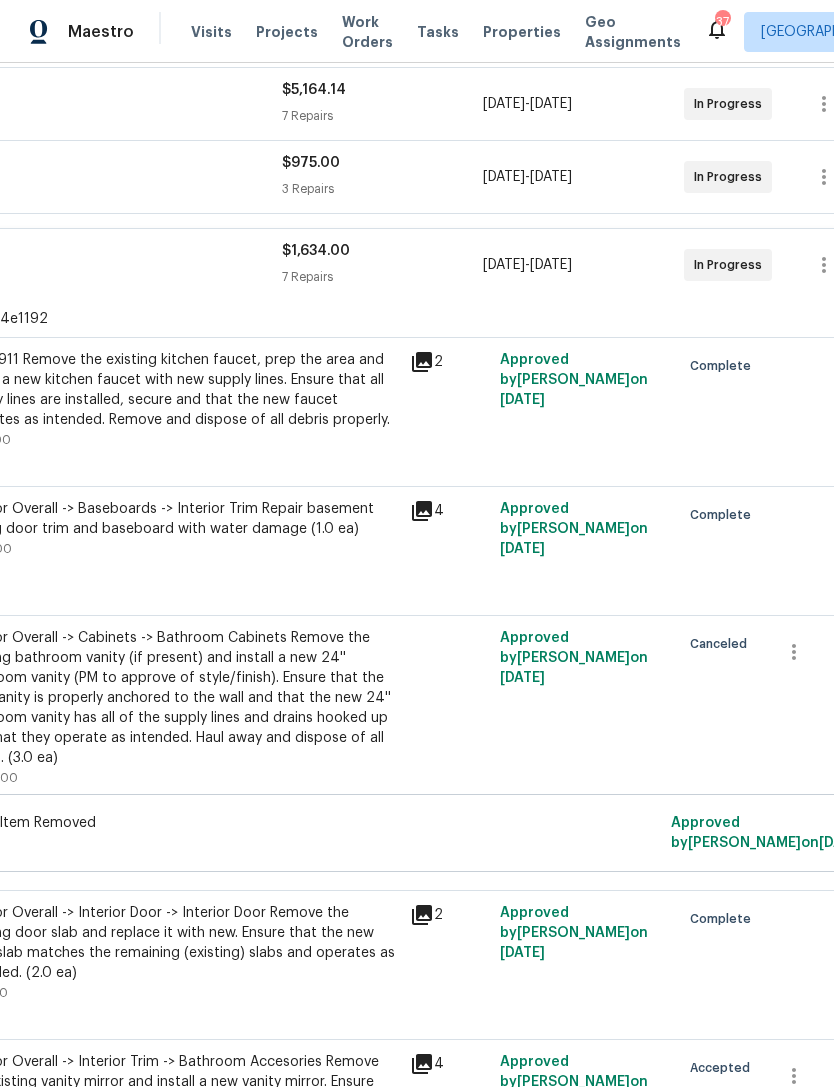 click on "#reno911 Remove the existing kitchen faucet, prep the area and install a new kitchen faucet with new supply lines. Ensure that all supply lines are installed, secure and that the new faucet operates as intended. Remove and dispose of all debris properly." at bounding box center (179, 390) 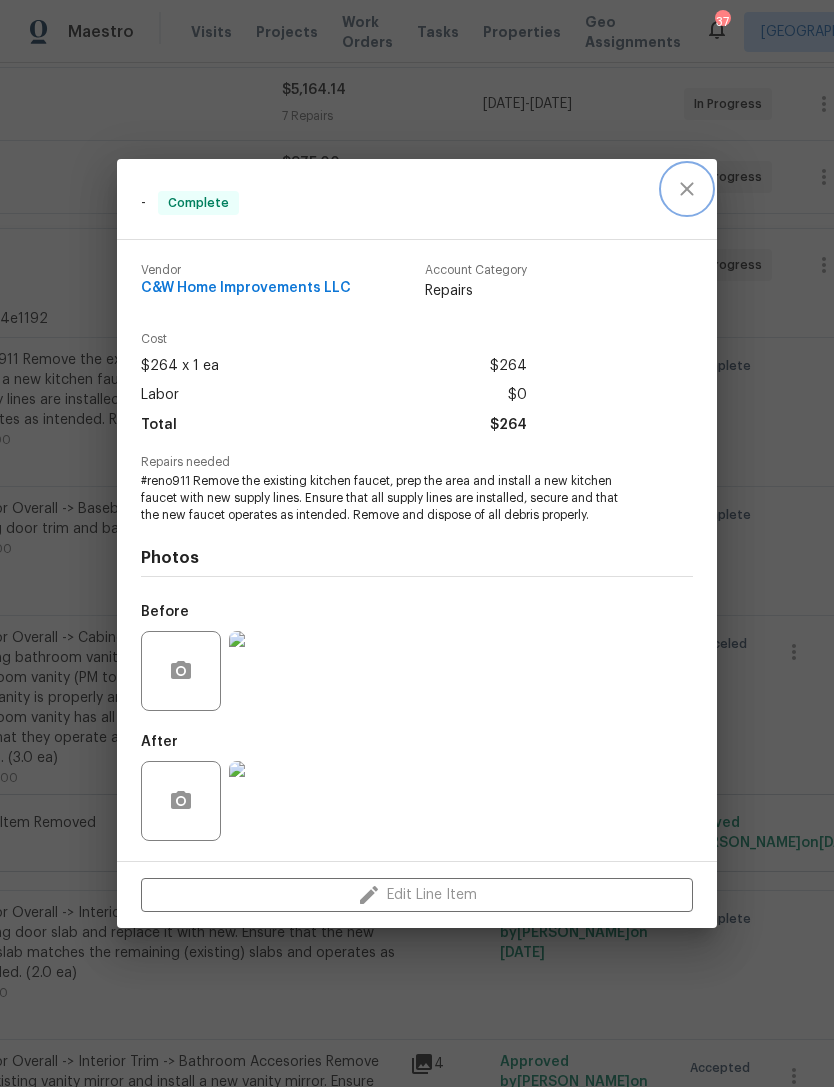 click 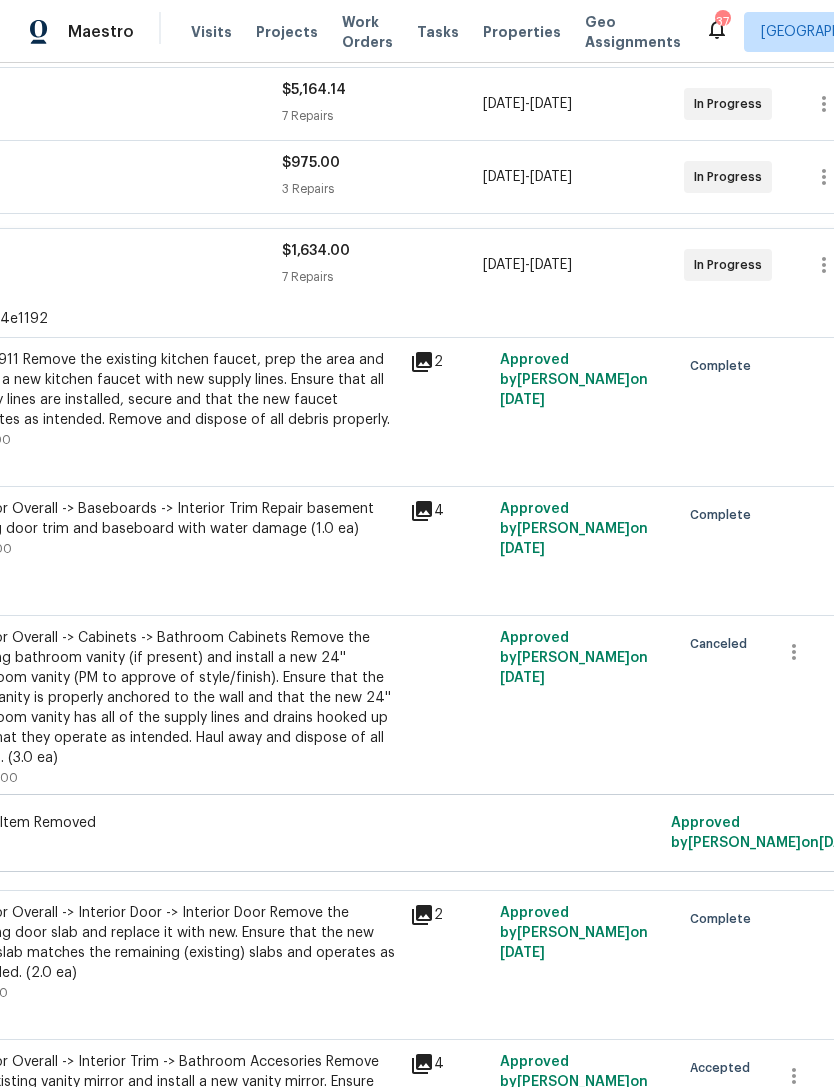 click on "7 Repairs" at bounding box center (382, 277) 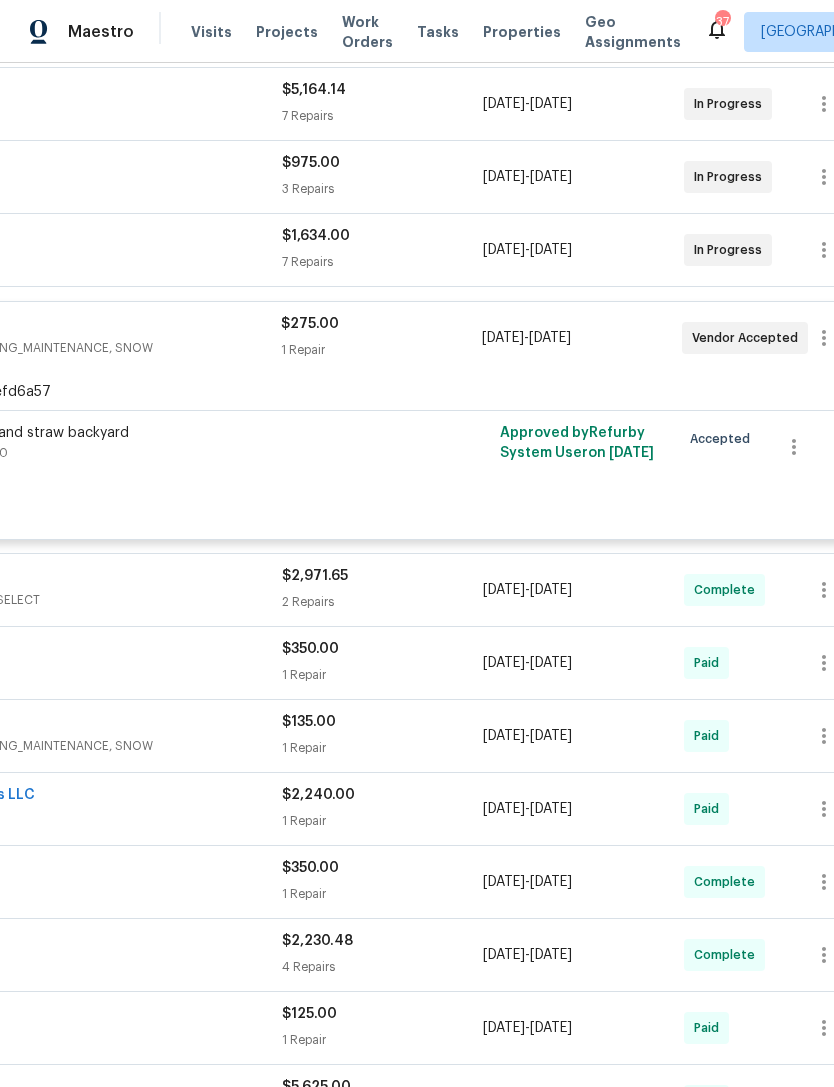 scroll, scrollTop: 379, scrollLeft: 244, axis: both 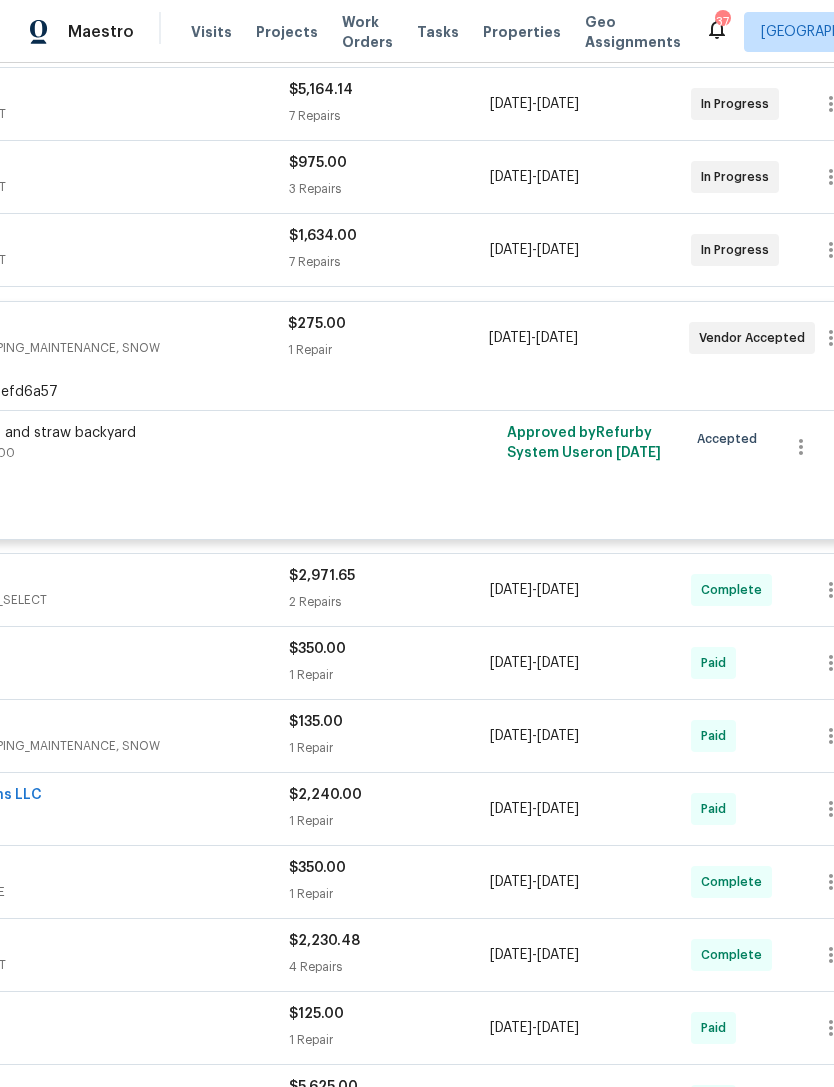 click on "1 Repair" at bounding box center (388, 350) 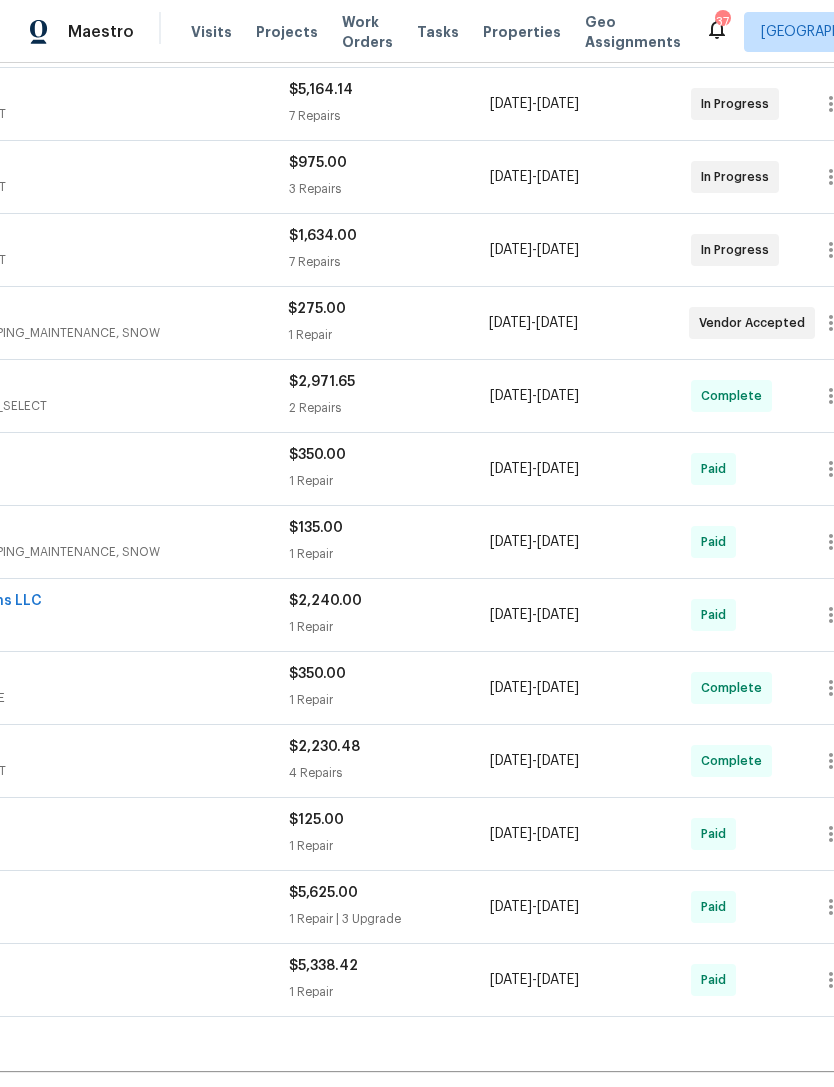 click on "1 Repair" at bounding box center (388, 335) 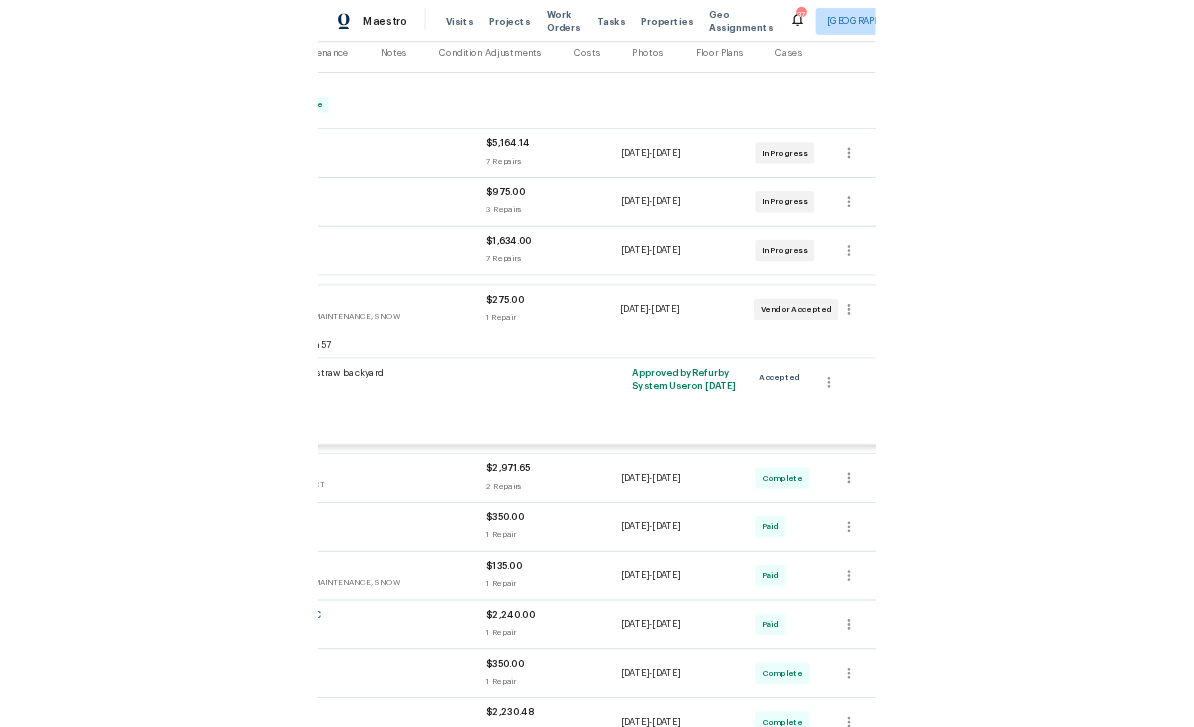 scroll, scrollTop: 253, scrollLeft: 281, axis: both 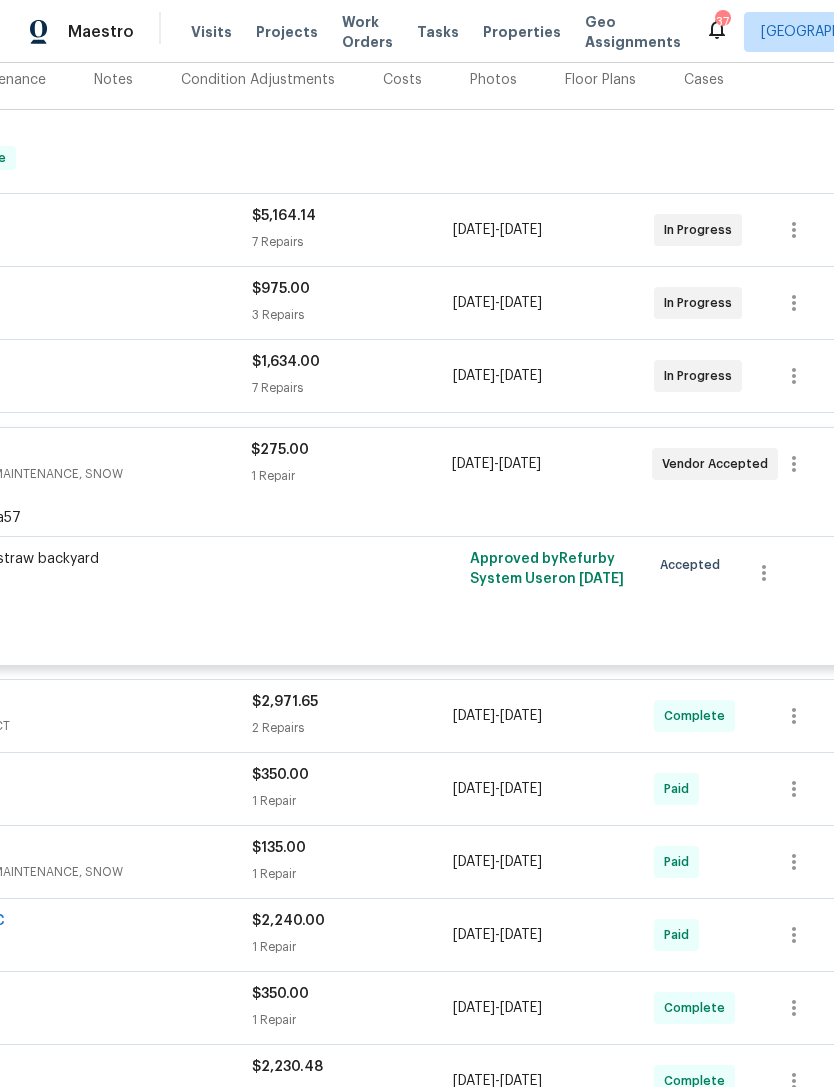 click on "$975.00 3 Repairs" at bounding box center (352, 303) 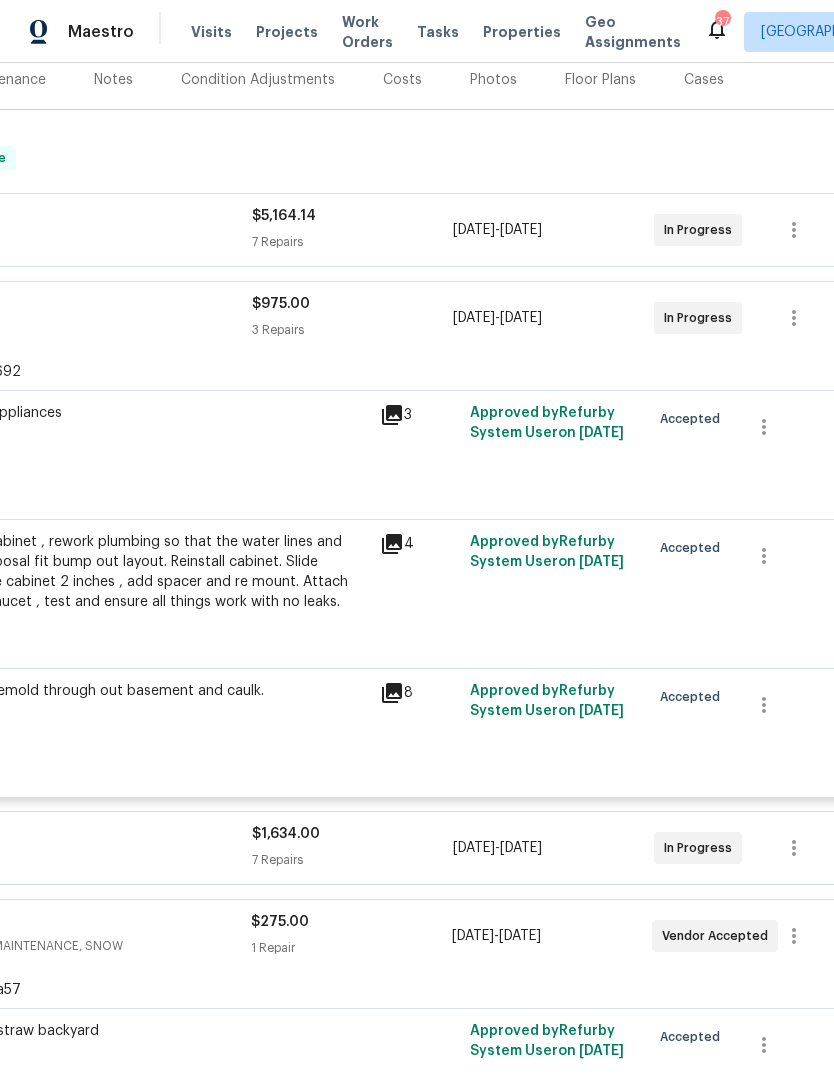 click on "Install all appliances $250.00" at bounding box center (149, 423) 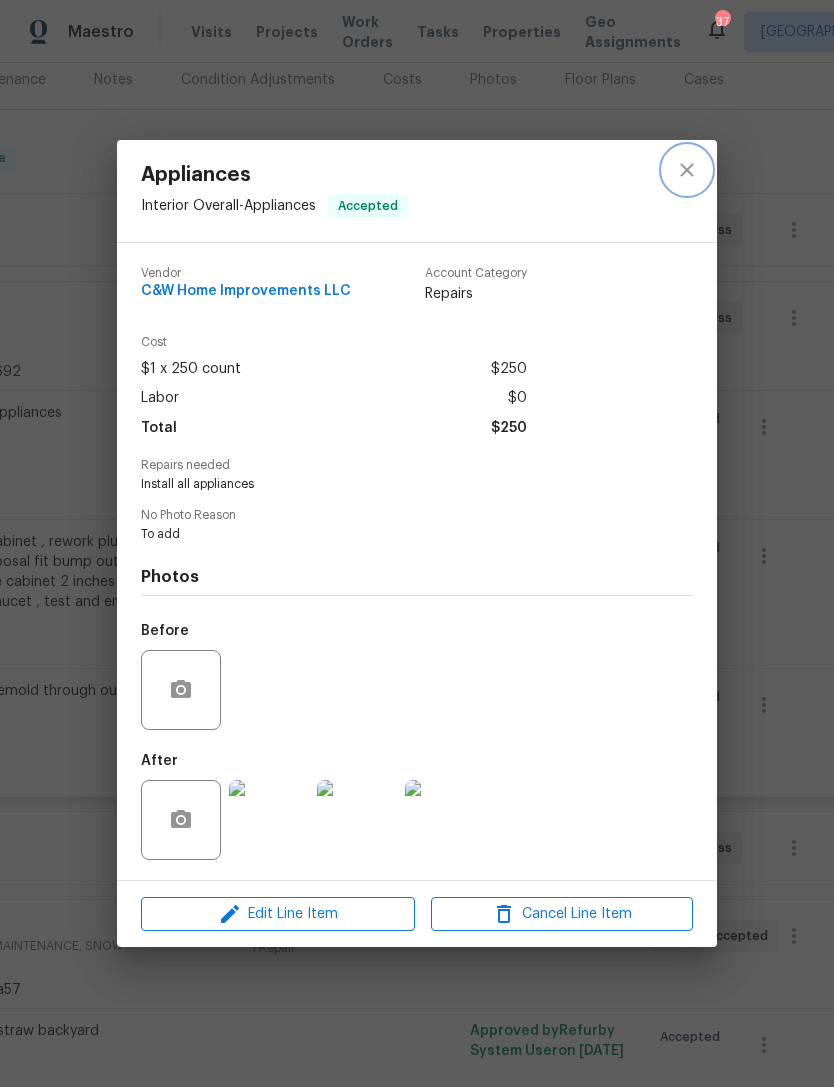 click 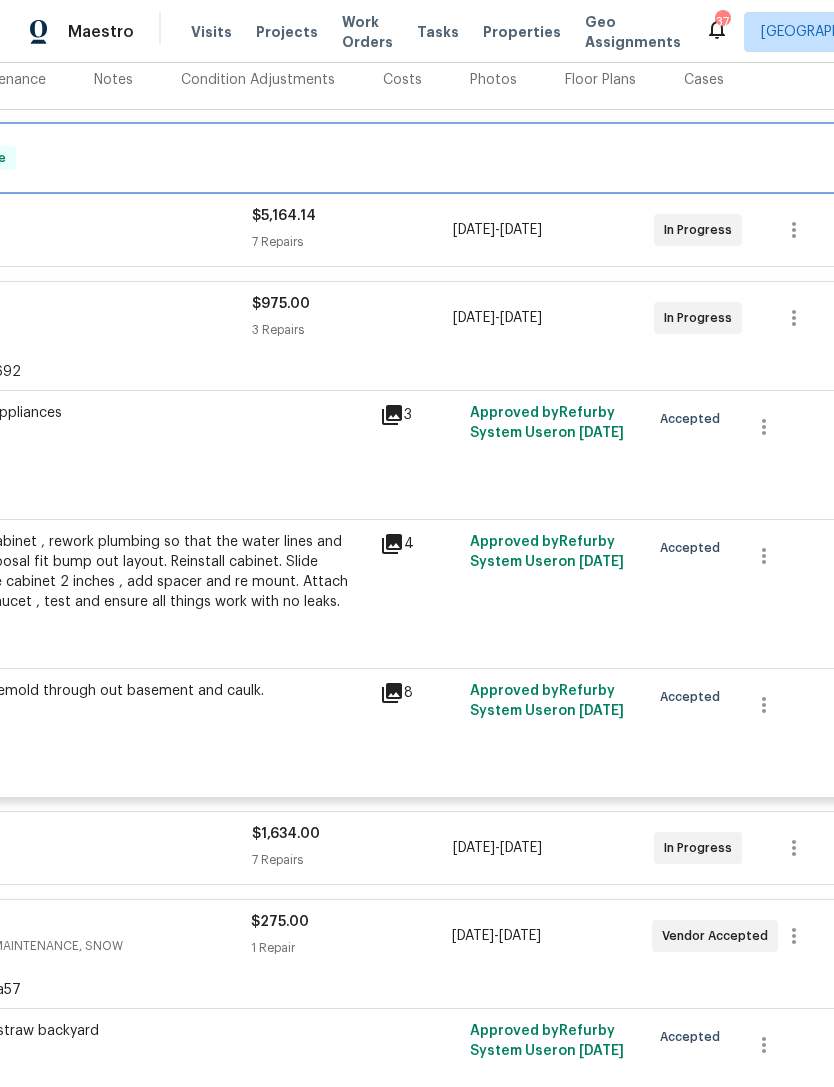 click on "RENOVATION   [DATE]  -  [DATE] Complete" at bounding box center [284, 158] 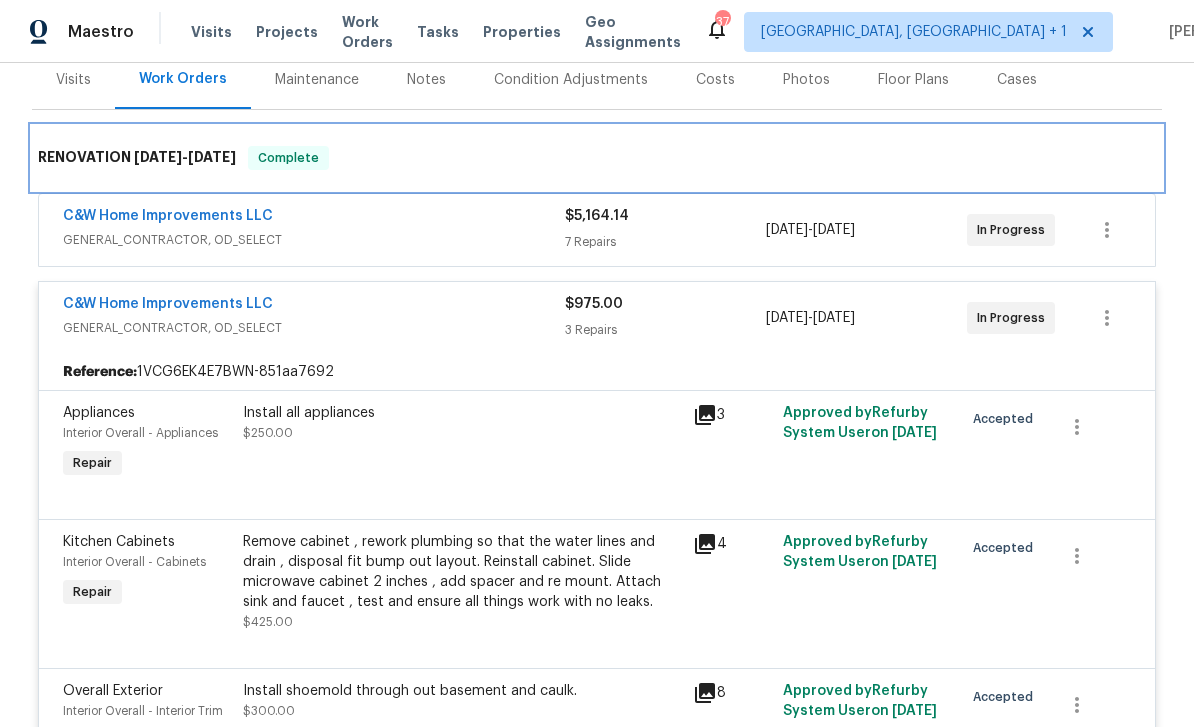 scroll, scrollTop: 253, scrollLeft: 0, axis: vertical 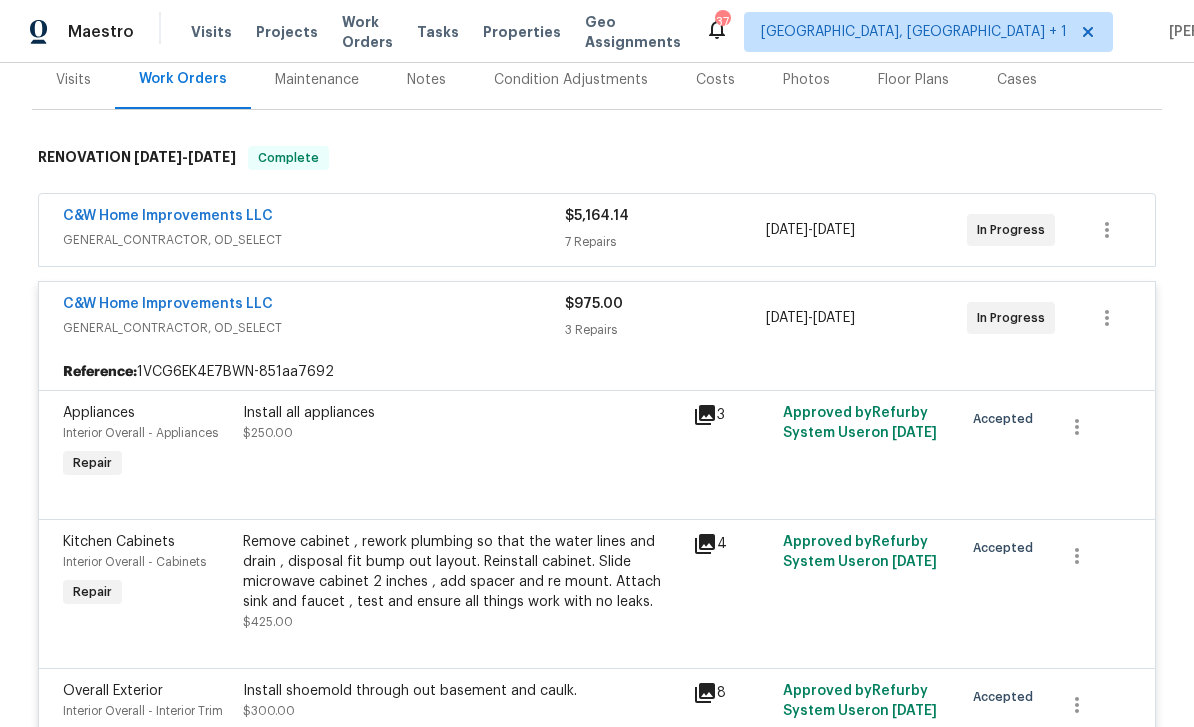 click on "Install all appliances $250.00" at bounding box center (462, 443) 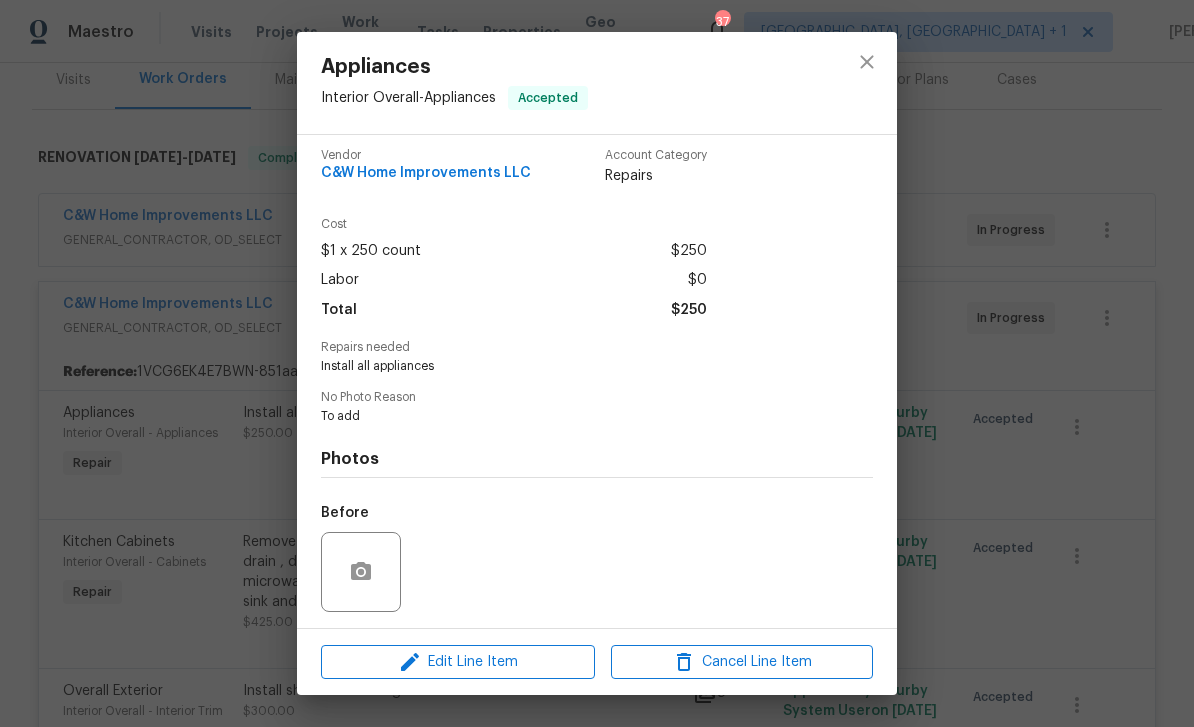scroll, scrollTop: 11, scrollLeft: 0, axis: vertical 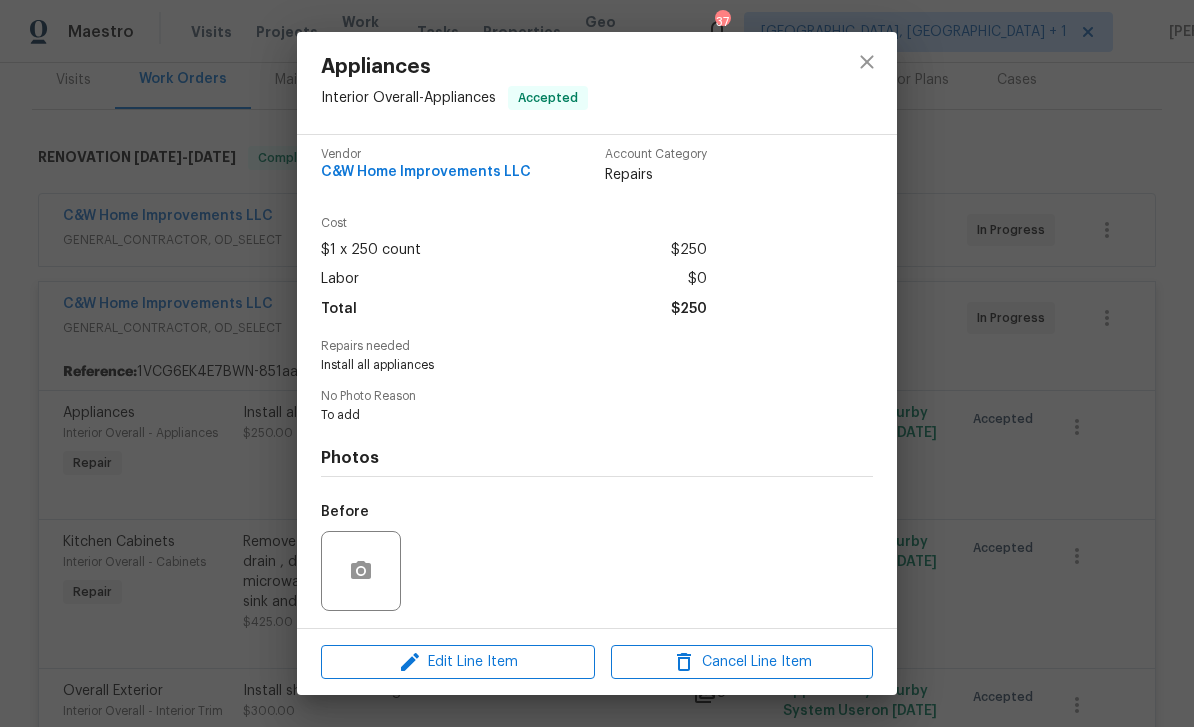 click on "Photos Before After" at bounding box center (597, 588) 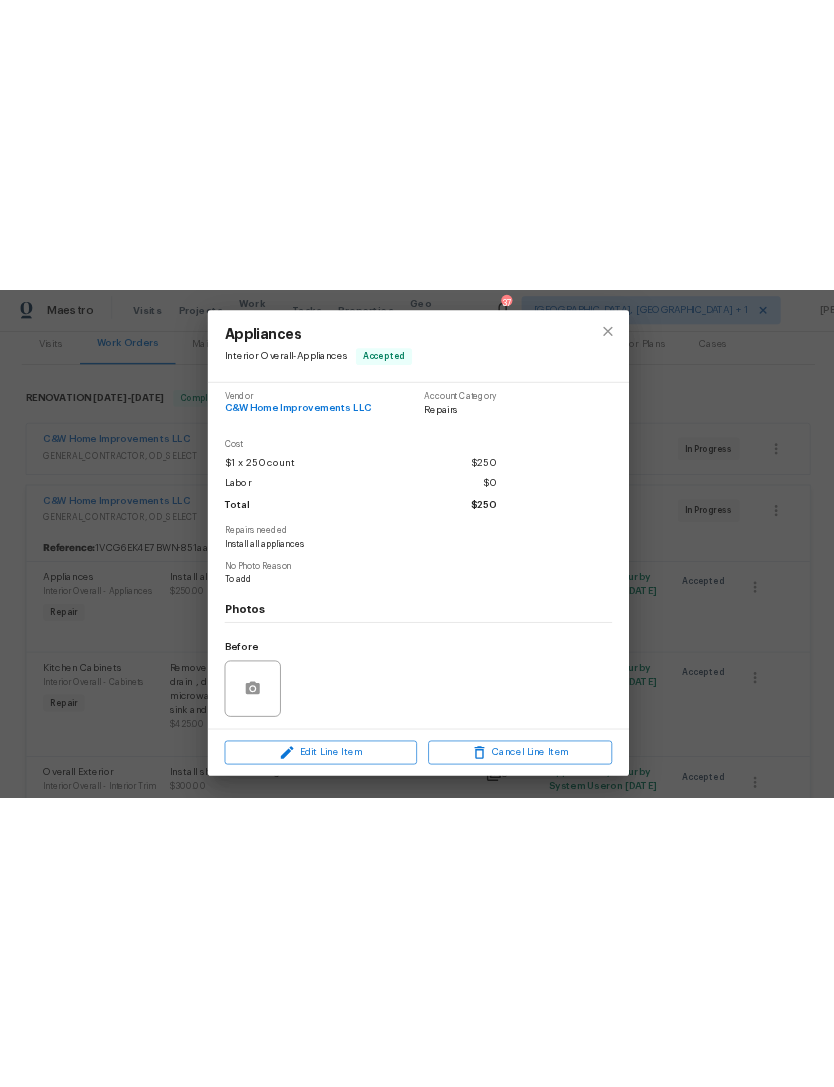 scroll, scrollTop: 0, scrollLeft: 0, axis: both 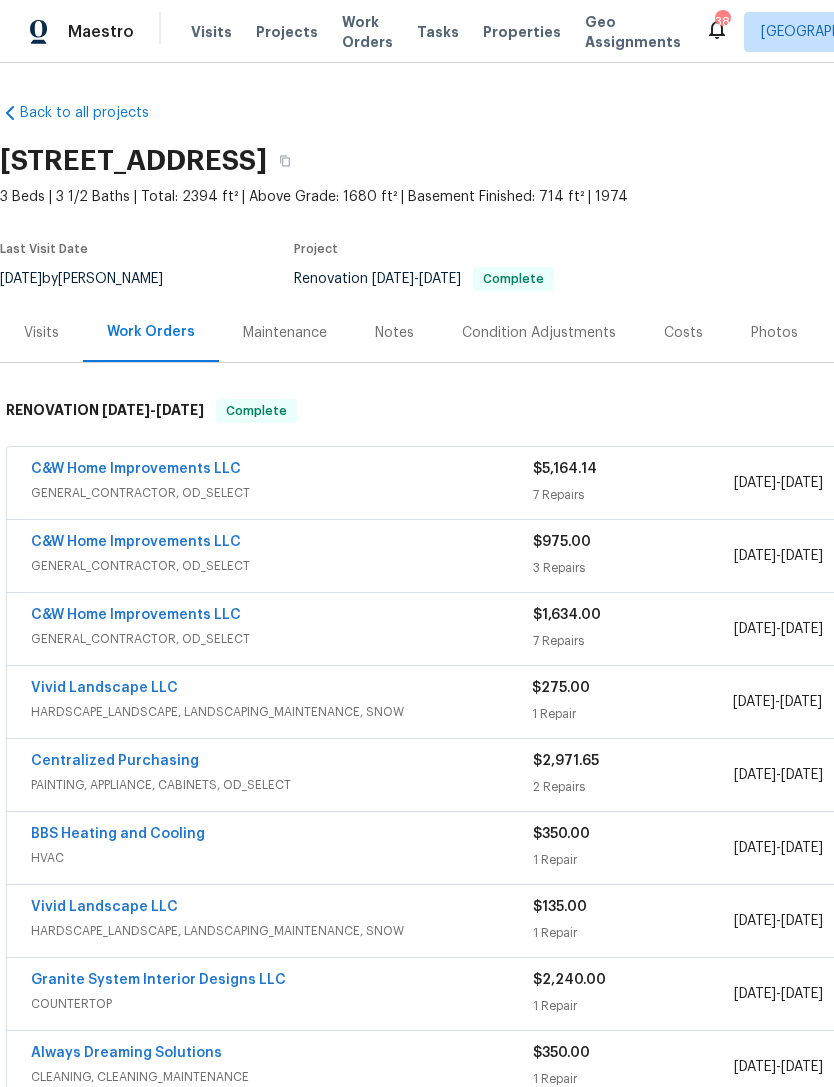 click on "Photos" at bounding box center (774, 332) 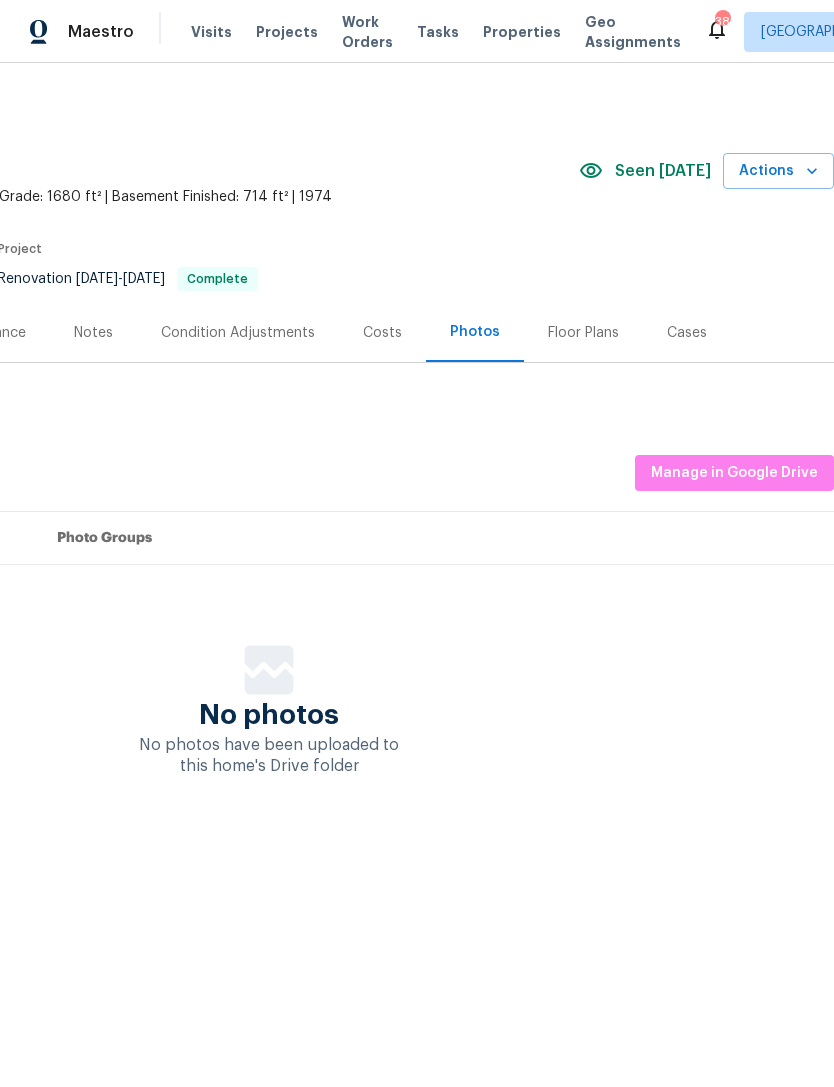 scroll, scrollTop: 0, scrollLeft: 296, axis: horizontal 